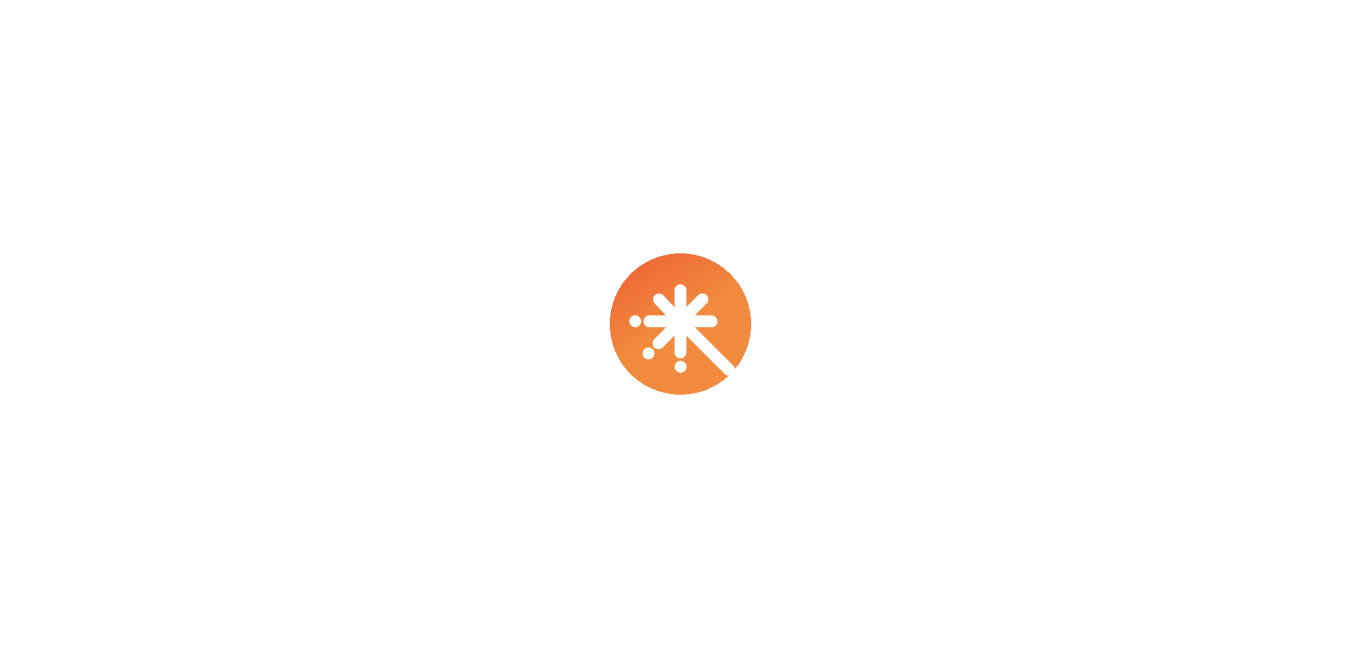 scroll, scrollTop: 0, scrollLeft: 0, axis: both 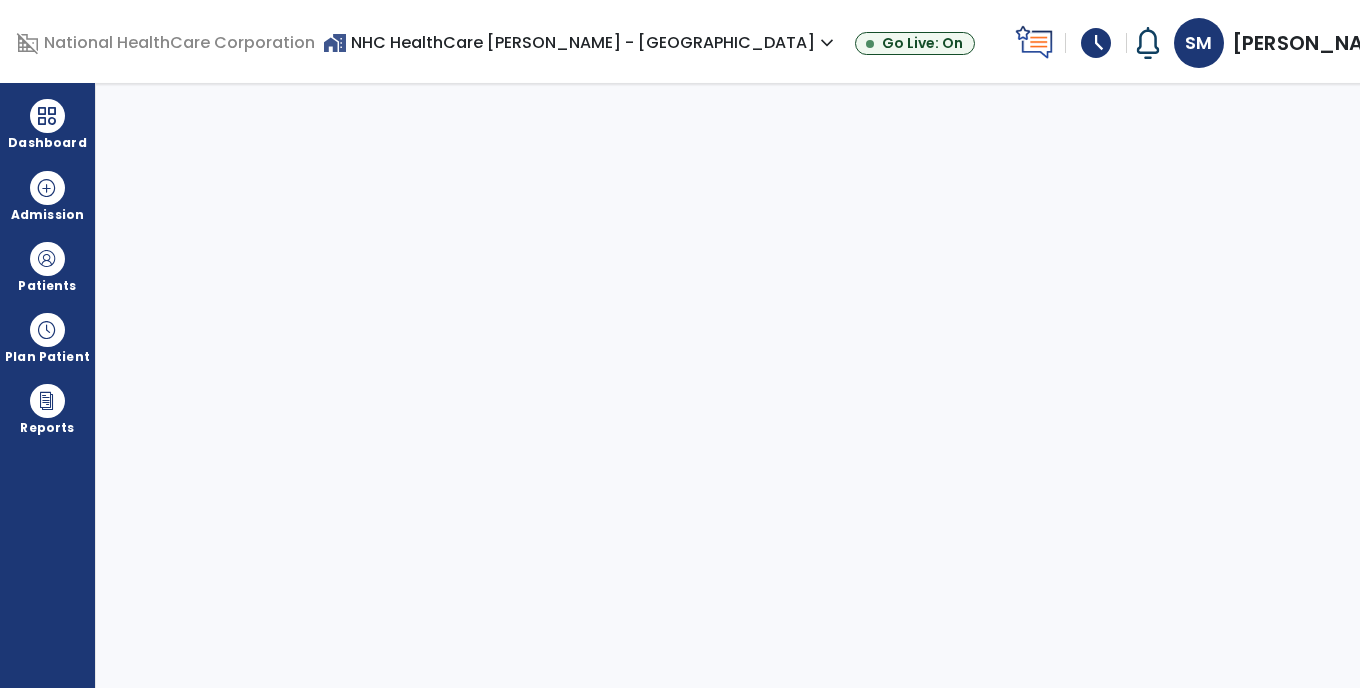 select on "****" 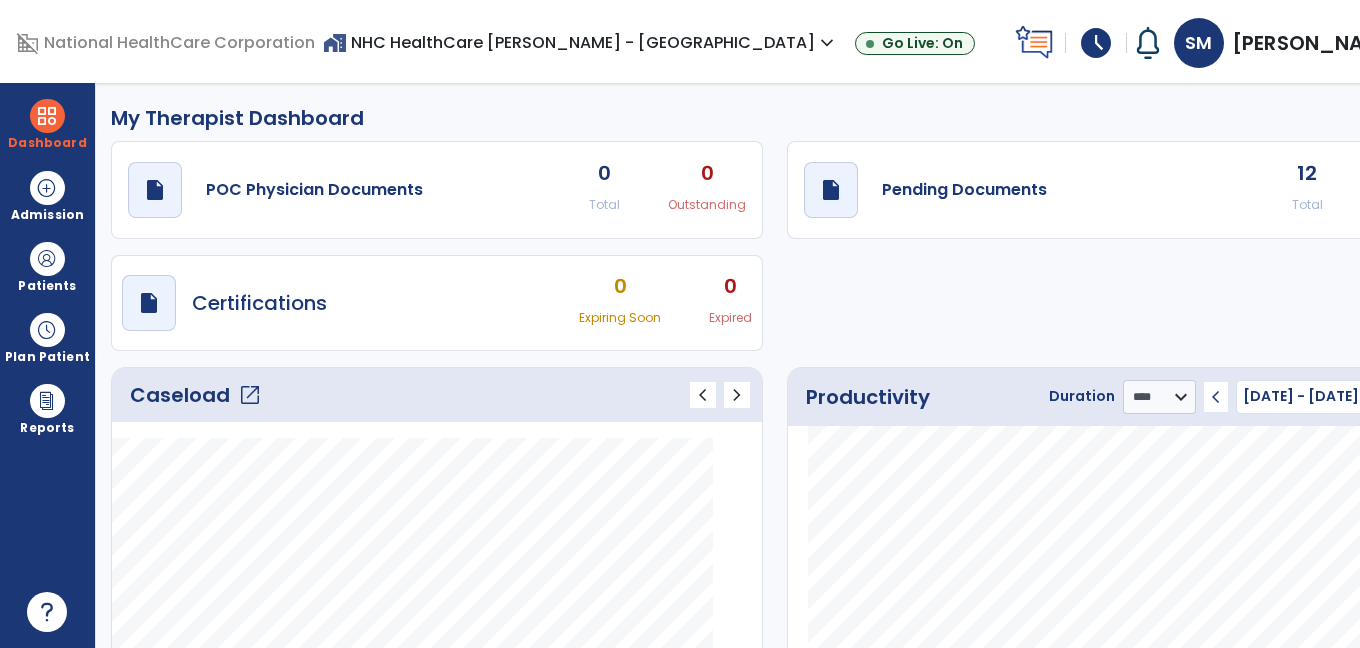 click on "open_in_new" 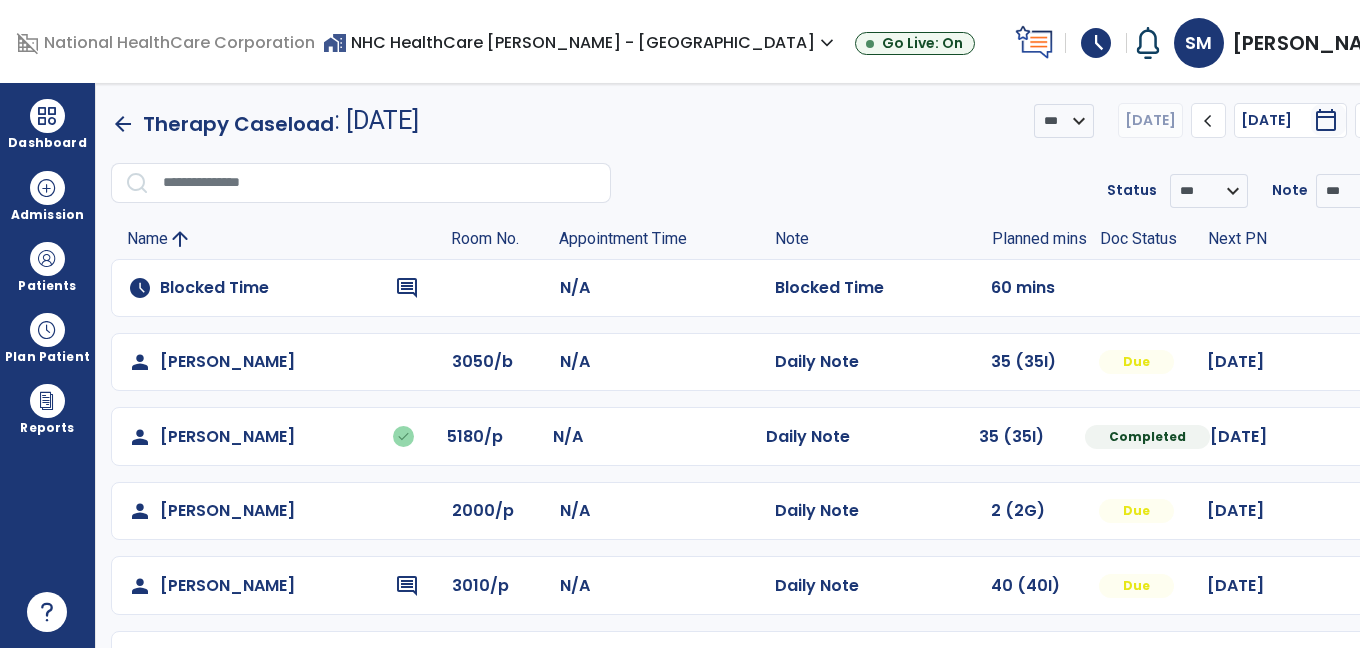 click at bounding box center [1377, 362] 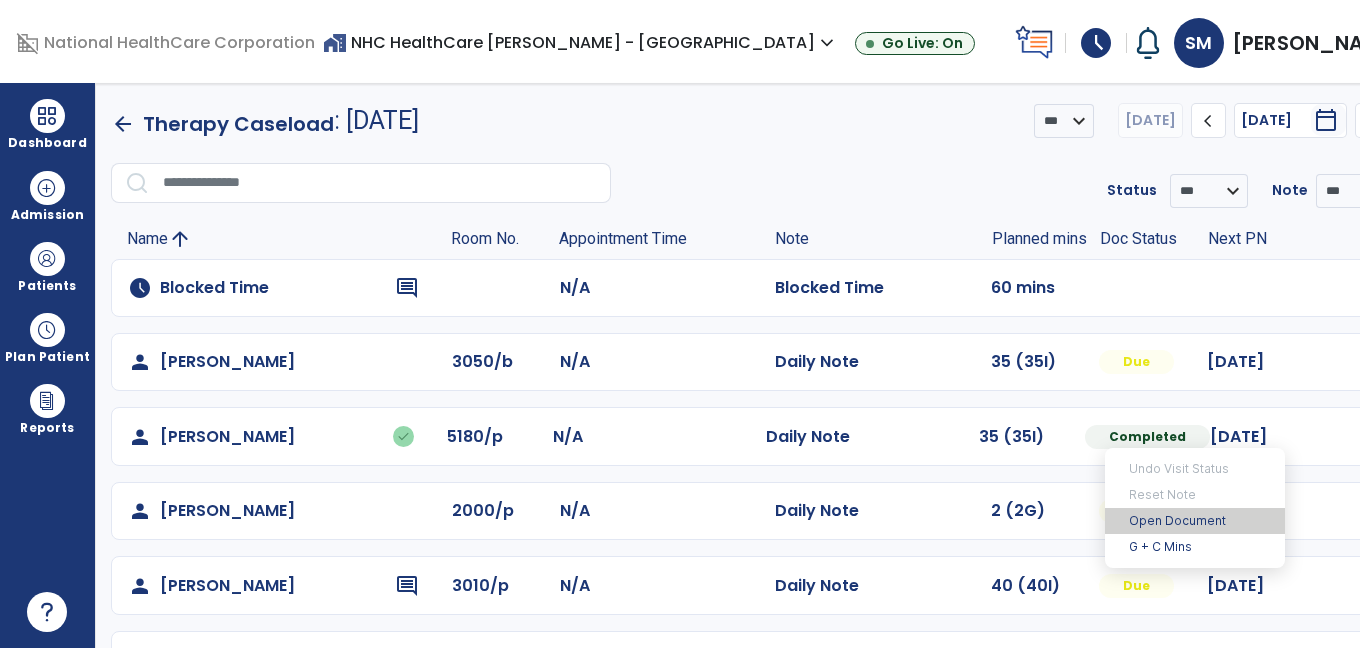click on "Open Document" at bounding box center (1195, 521) 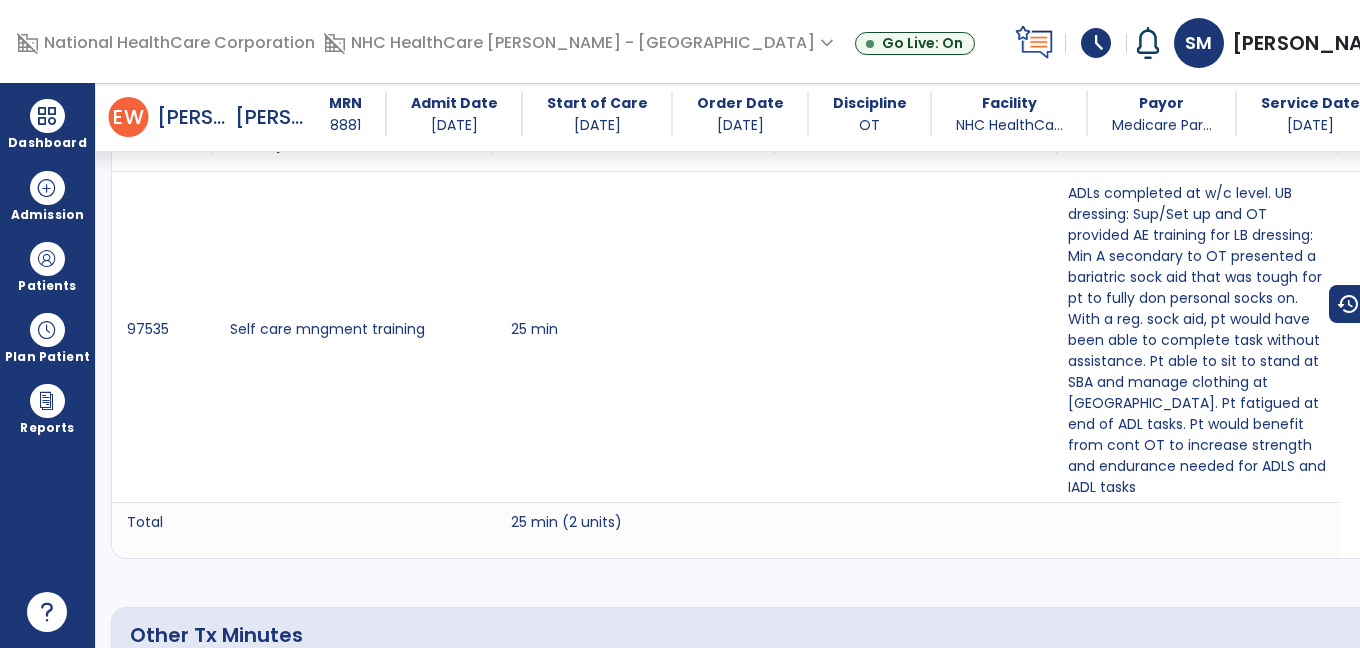 scroll, scrollTop: 1281, scrollLeft: 0, axis: vertical 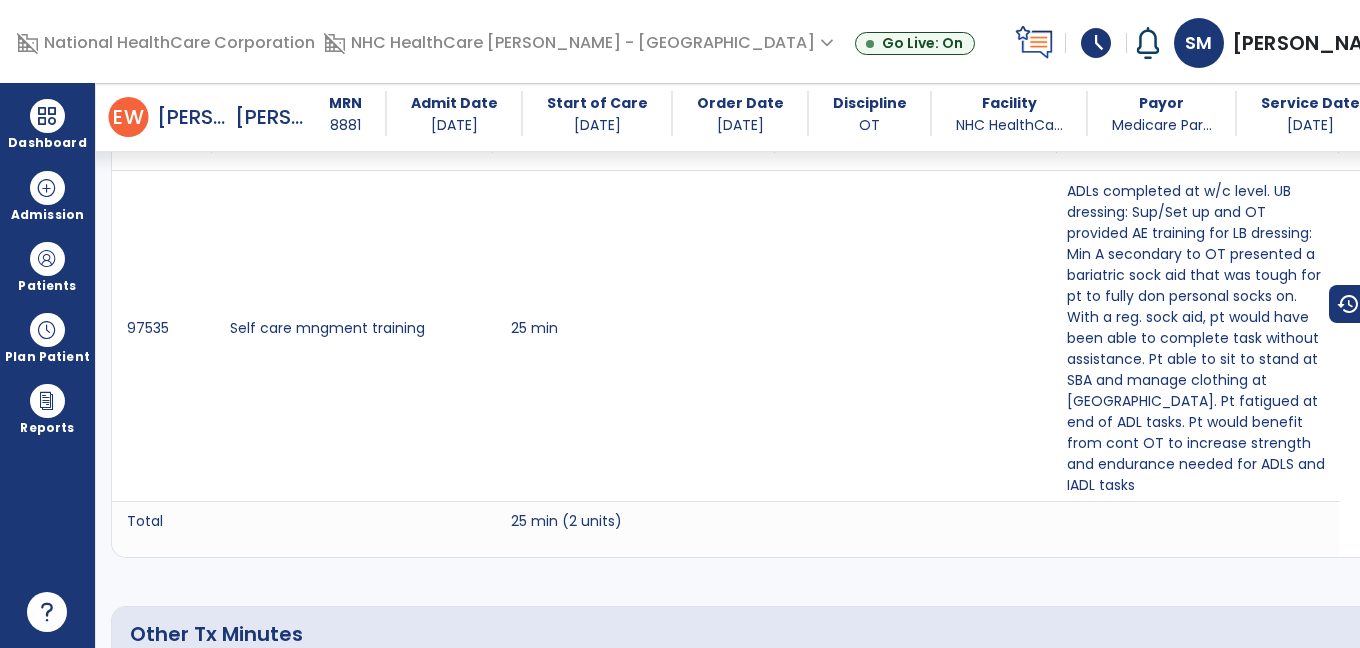 click on "ADLs completed at w/c level. UB dressing: Sup/Set up and OT provided AE training for LB dressing: Min A secondary to OT presented a bariatric sock aid that was tough for pt to fully don personal socks on. With a reg. sock aid, pt would have been able to complete task without assistance.   Pt able to sit to stand at SBA and manage clothing at [GEOGRAPHIC_DATA]. Pt fatigued at end of ADL tasks. Pt would benefit from cont OT to increase strength and endurance needed for ADLS and IADL tasks" at bounding box center [1198, 338] 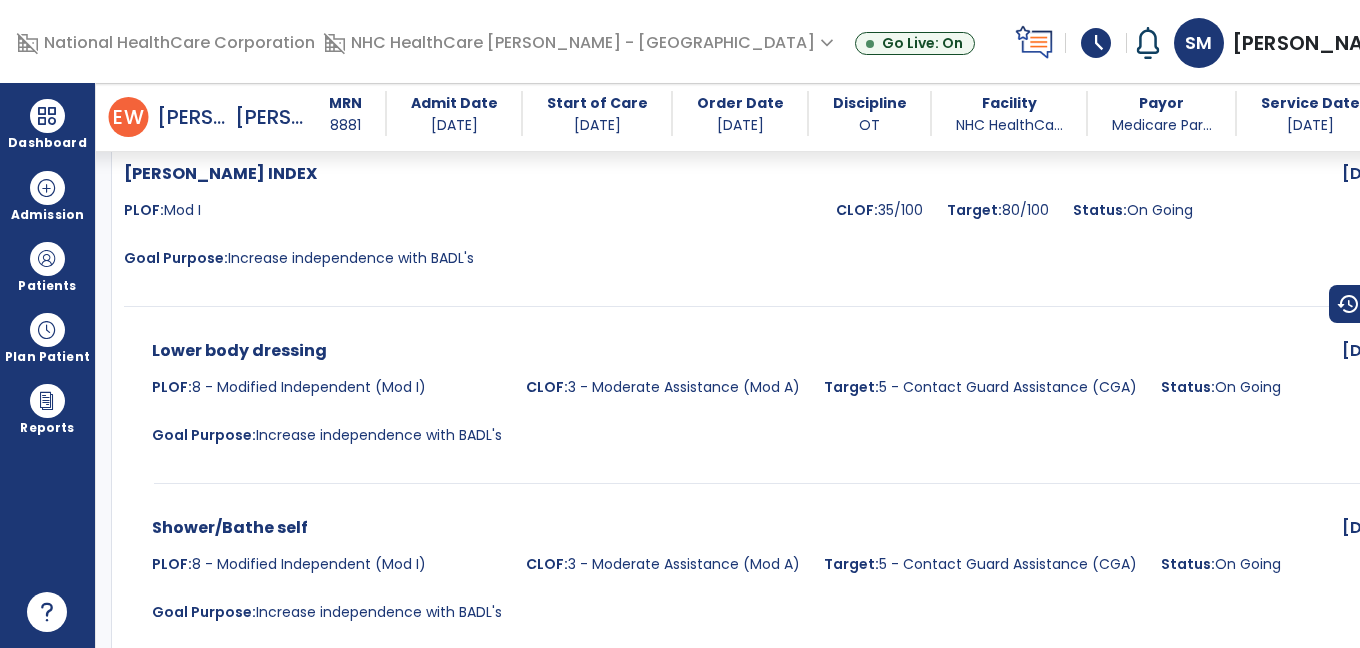 scroll, scrollTop: 2108, scrollLeft: 0, axis: vertical 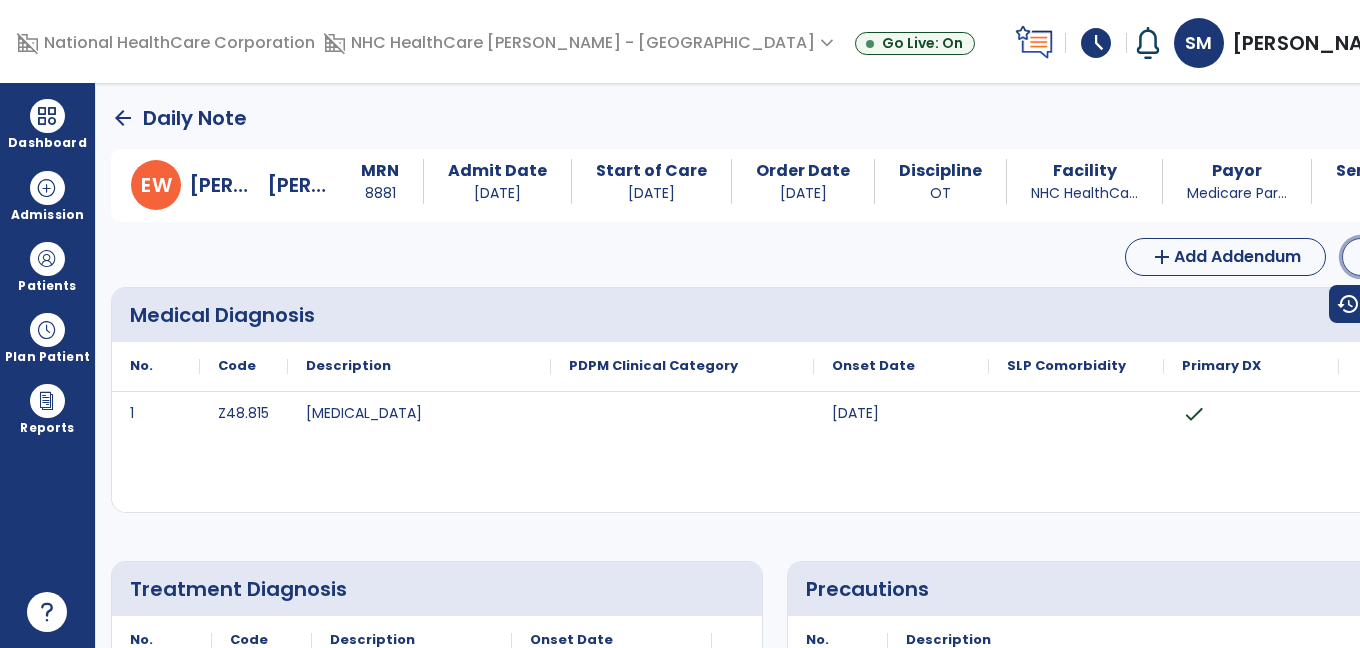 click on "Edit  edit" 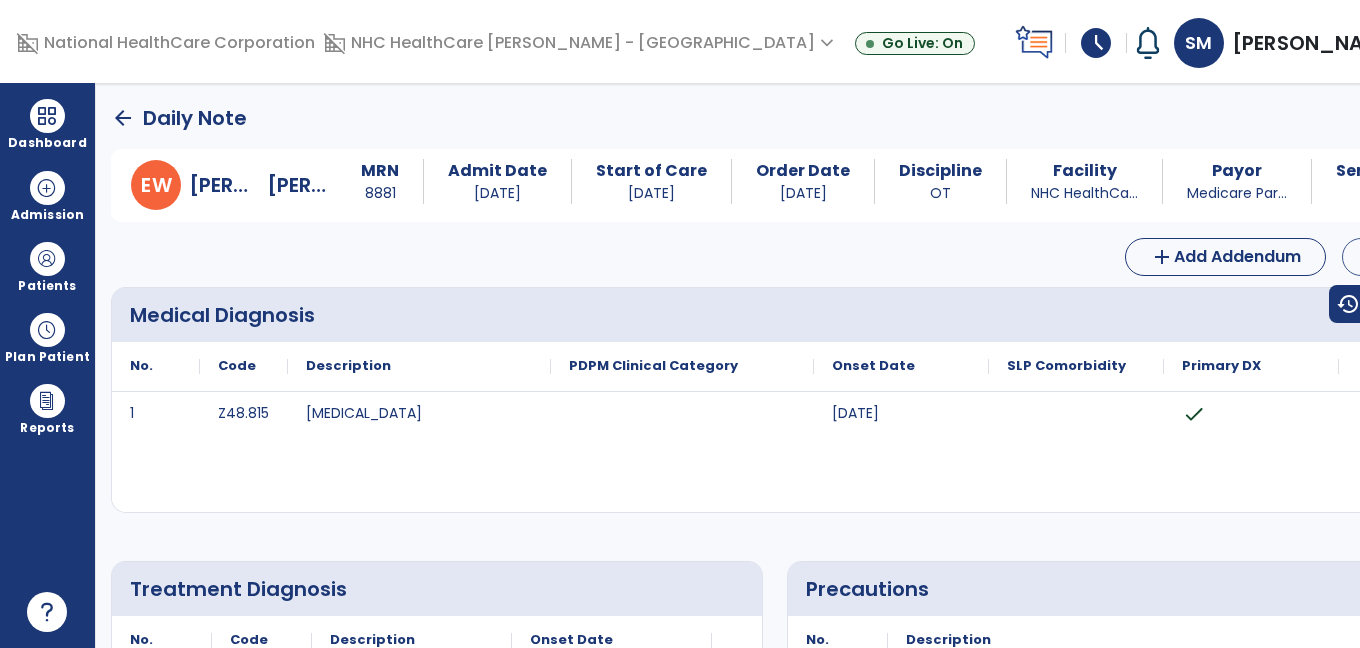 select on "*" 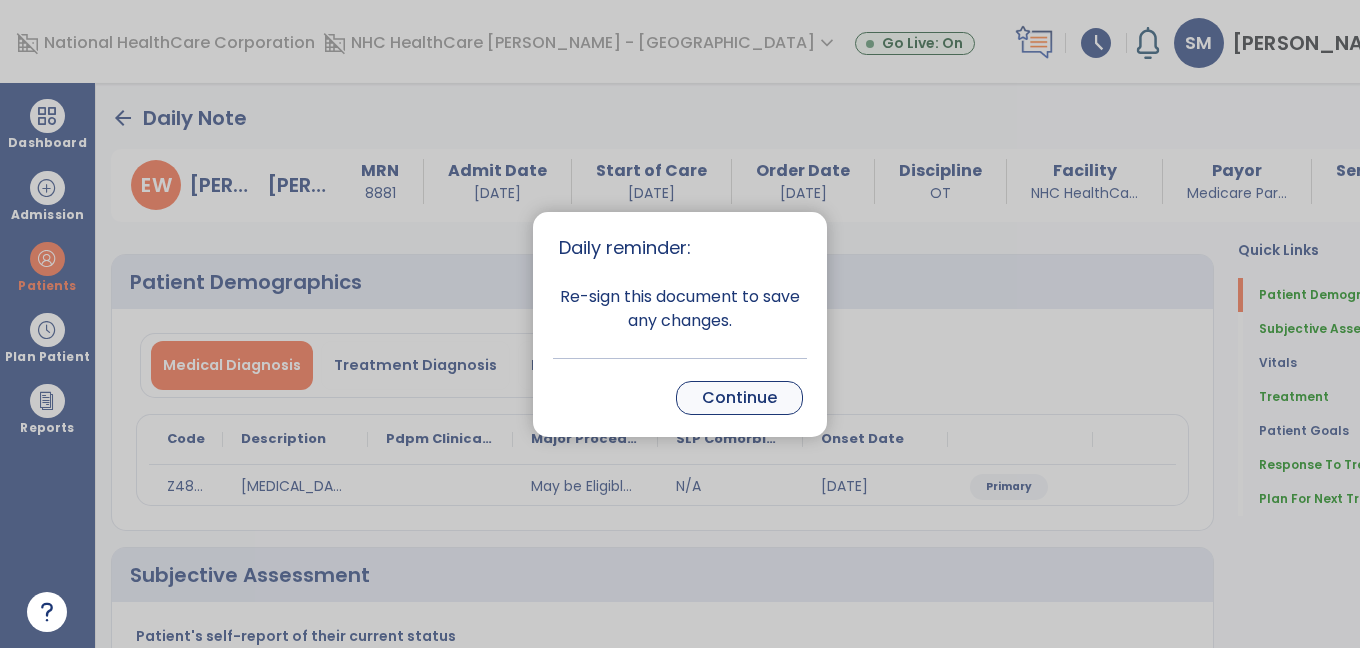 click on "Continue" at bounding box center (739, 398) 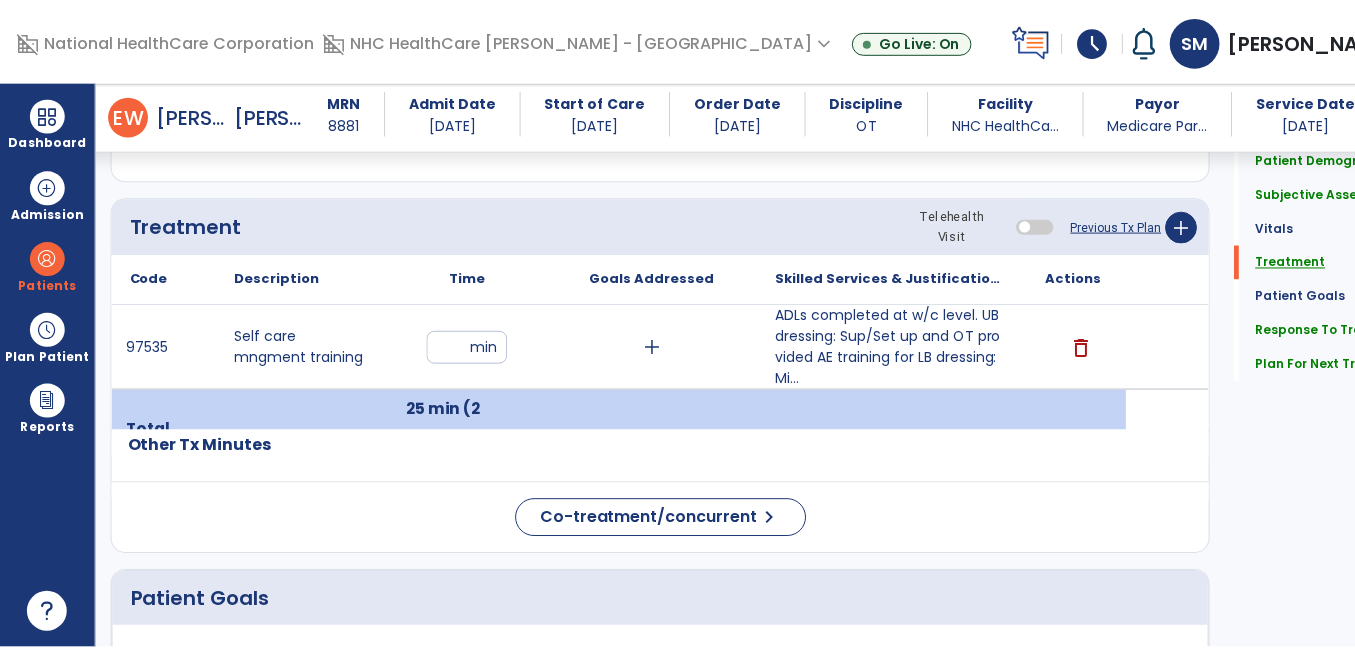 scroll, scrollTop: 1081, scrollLeft: 0, axis: vertical 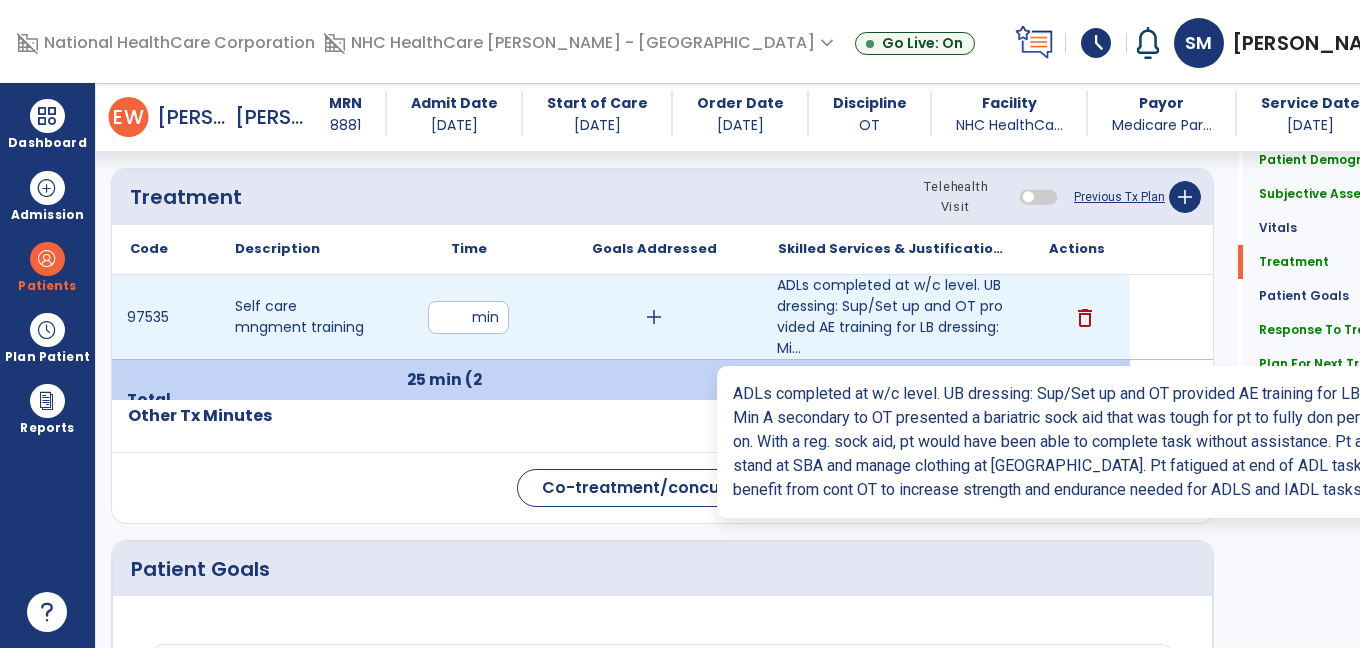 click on "ADLs completed at w/c level. UB dressing: Sup/Set up and OT provided AE training for LB dressing: Mi..." at bounding box center (892, 317) 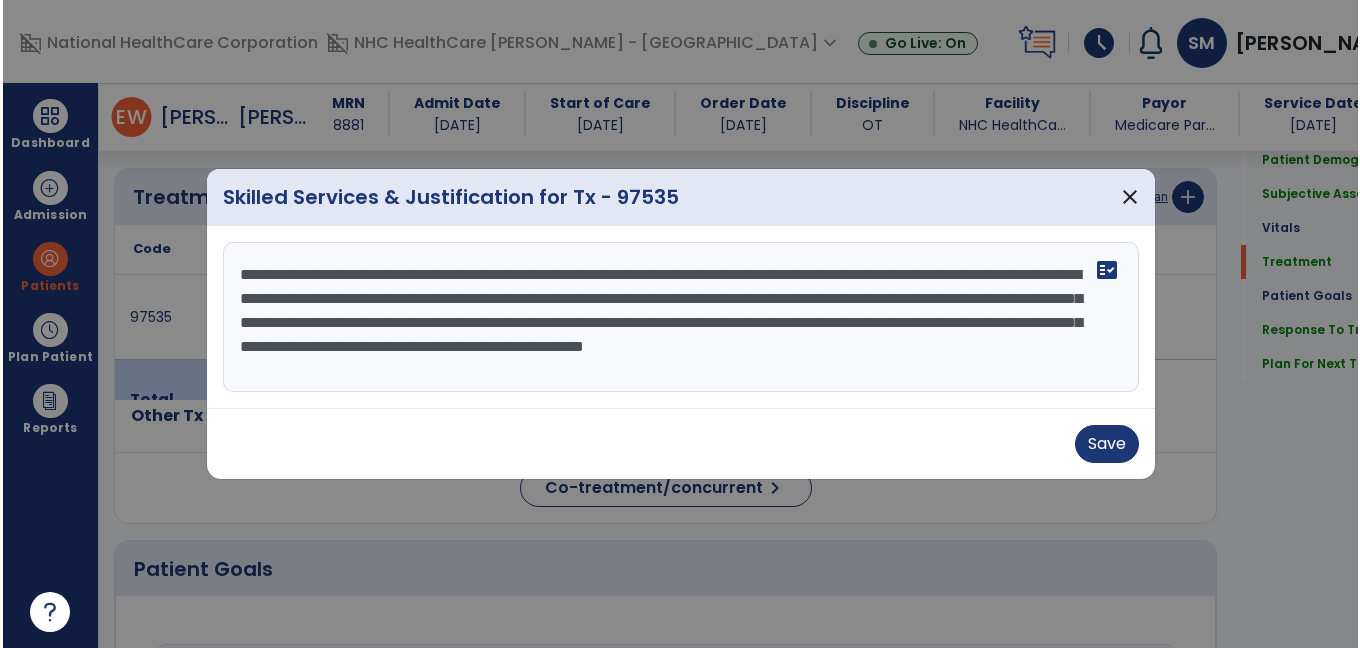 scroll, scrollTop: 1081, scrollLeft: 0, axis: vertical 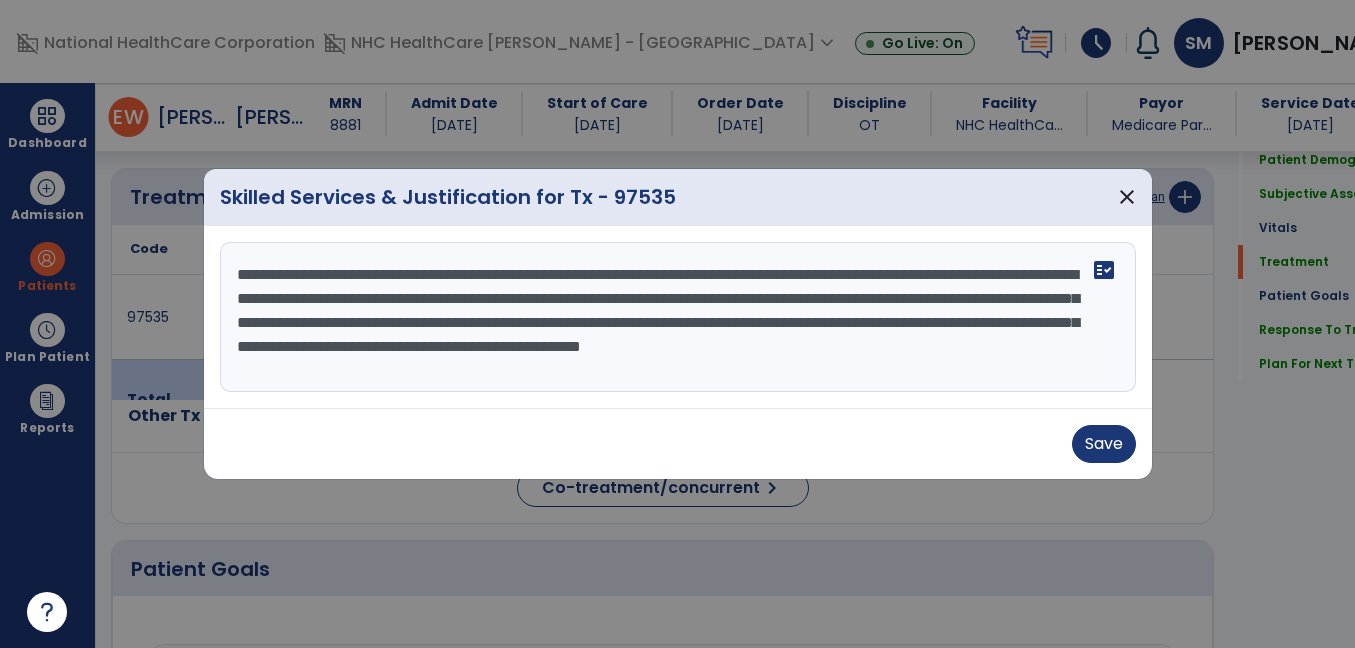 click on "**********" at bounding box center [678, 317] 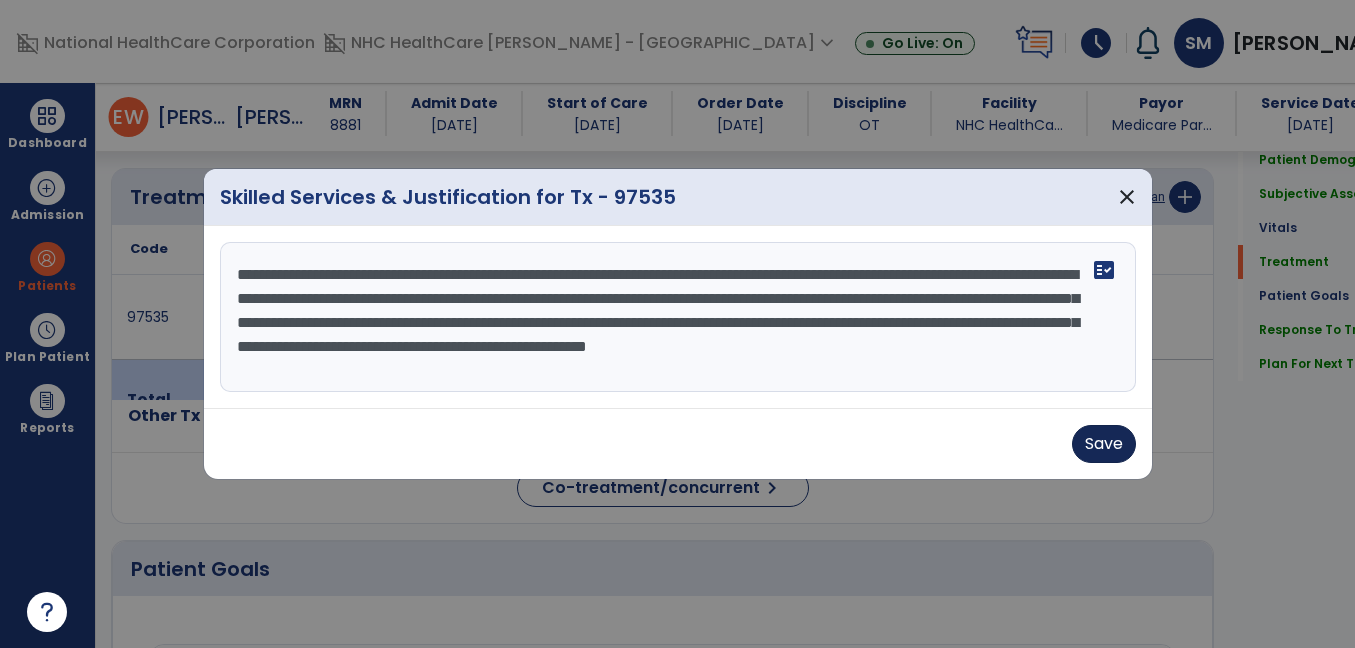 type on "**********" 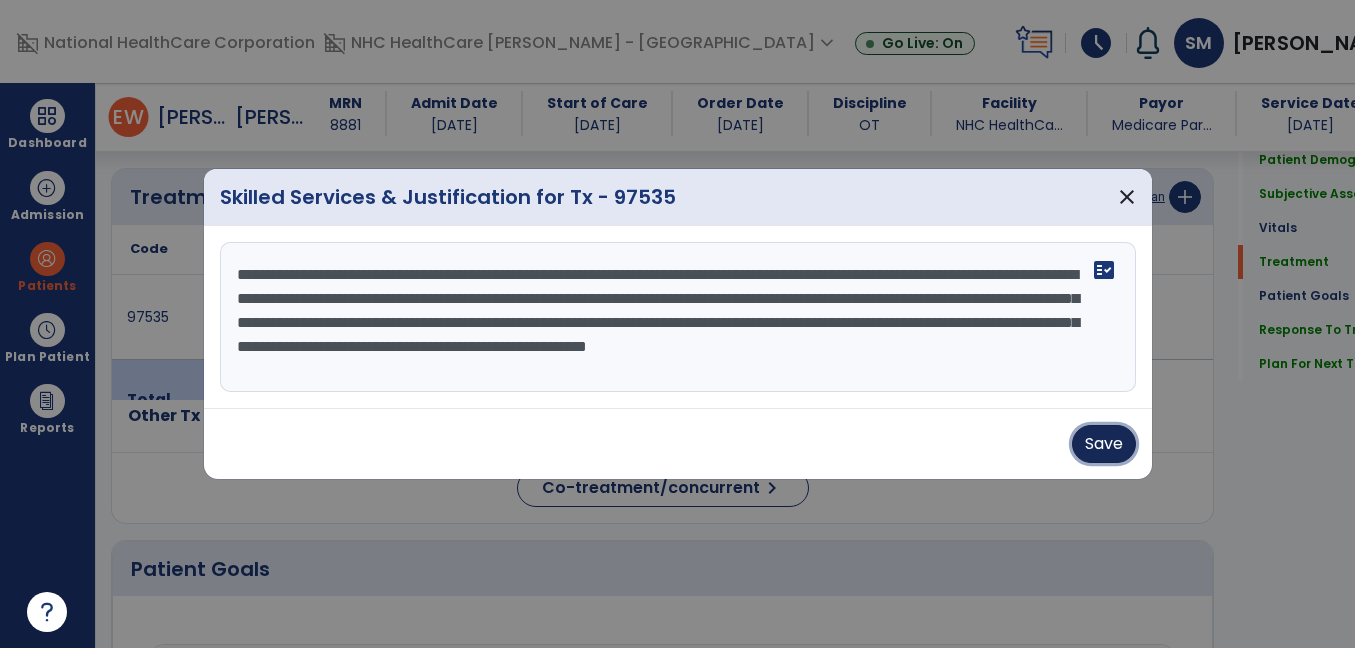 click on "Save" at bounding box center [1104, 444] 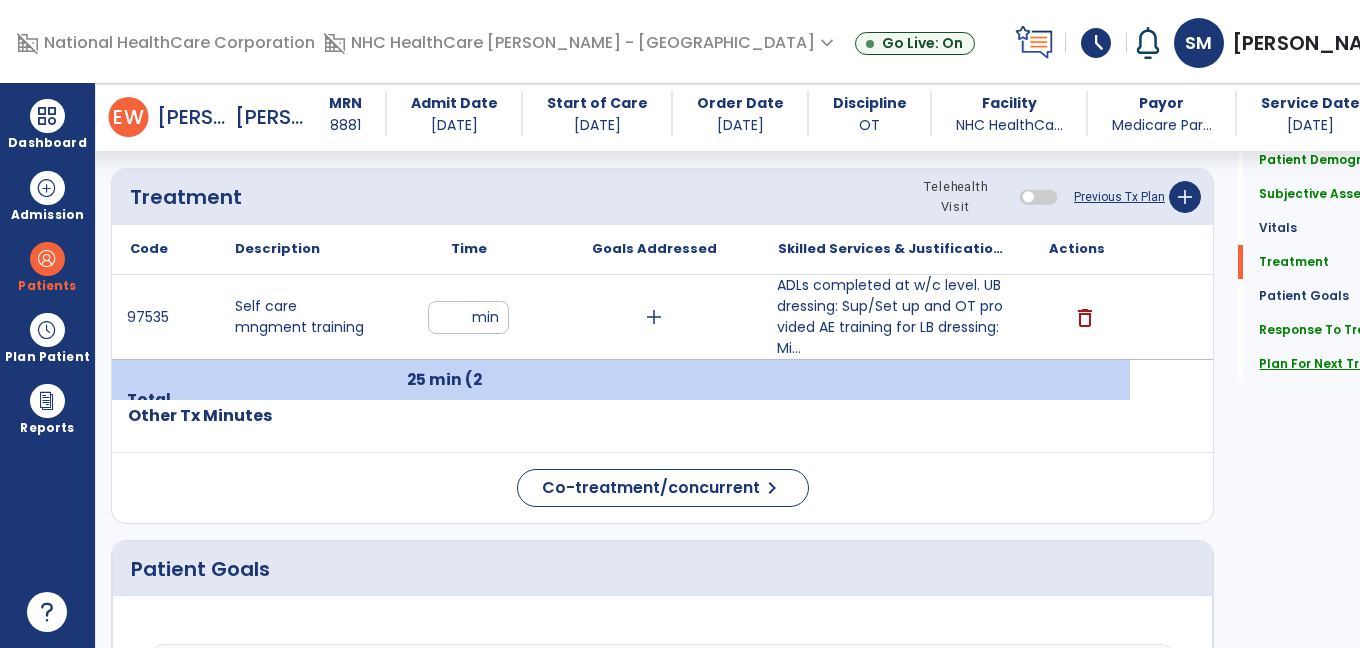 click on "Plan For Next Treatment" 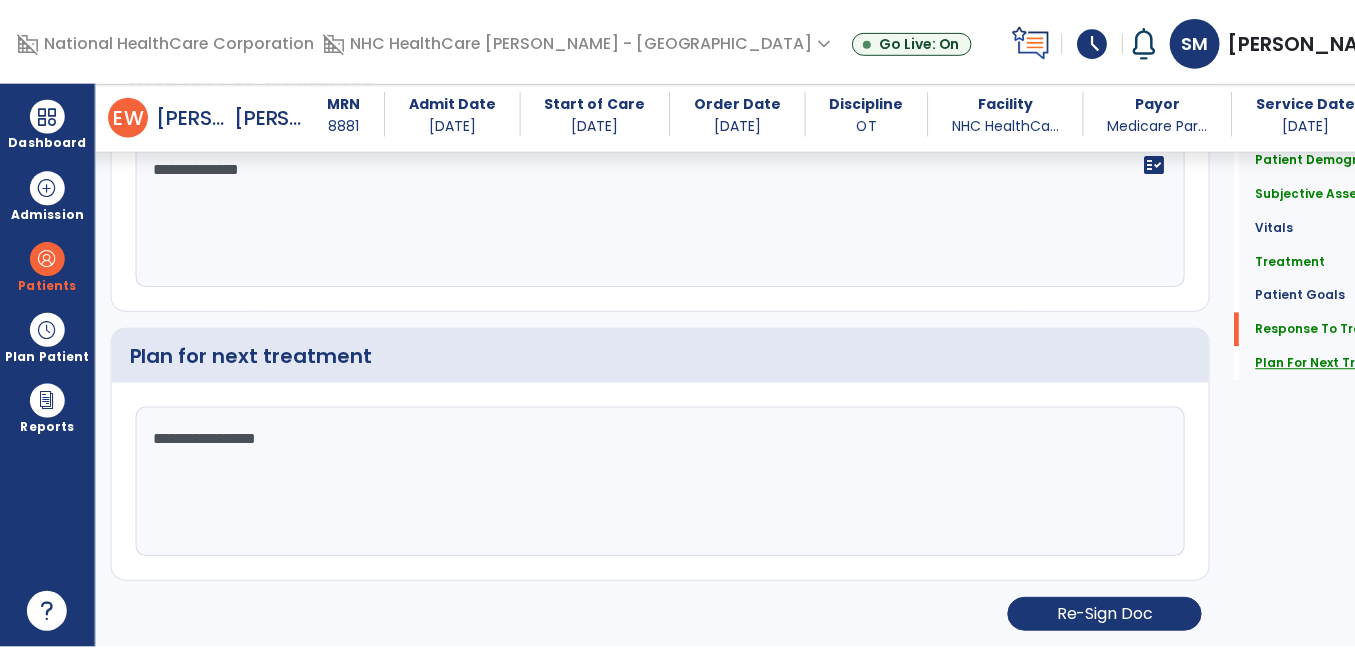 scroll, scrollTop: 3255, scrollLeft: 0, axis: vertical 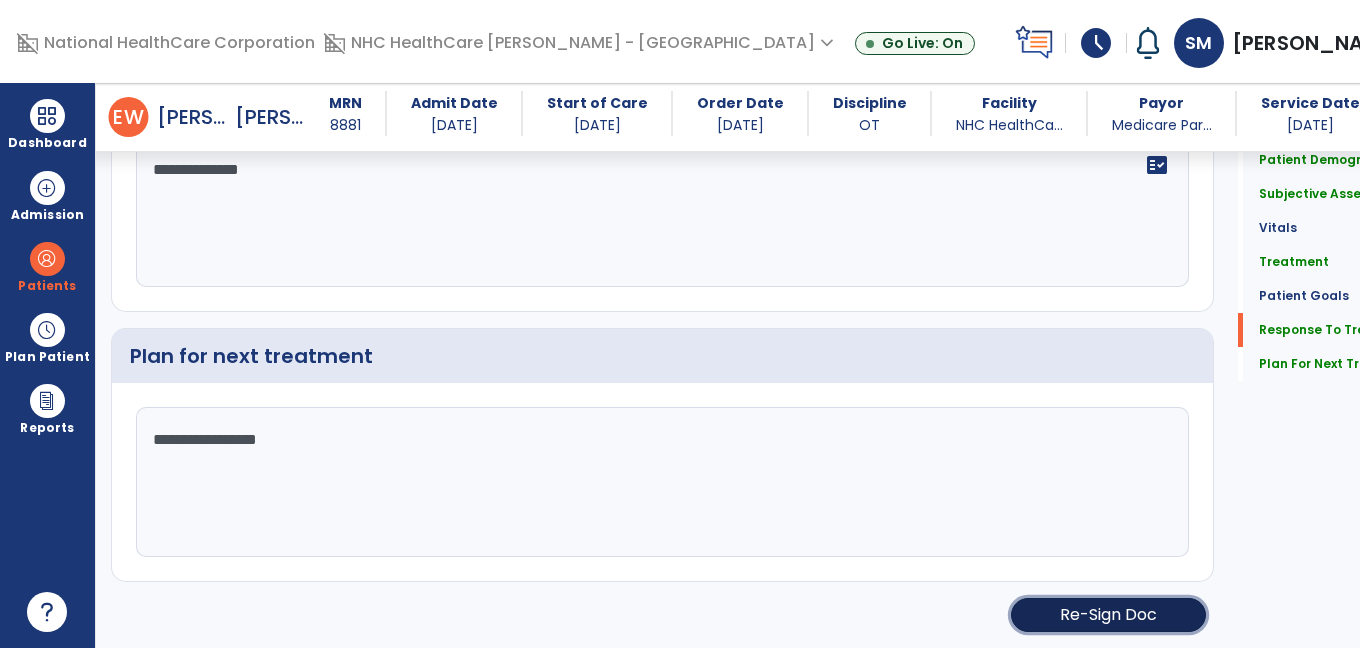 click on "Re-Sign Doc" 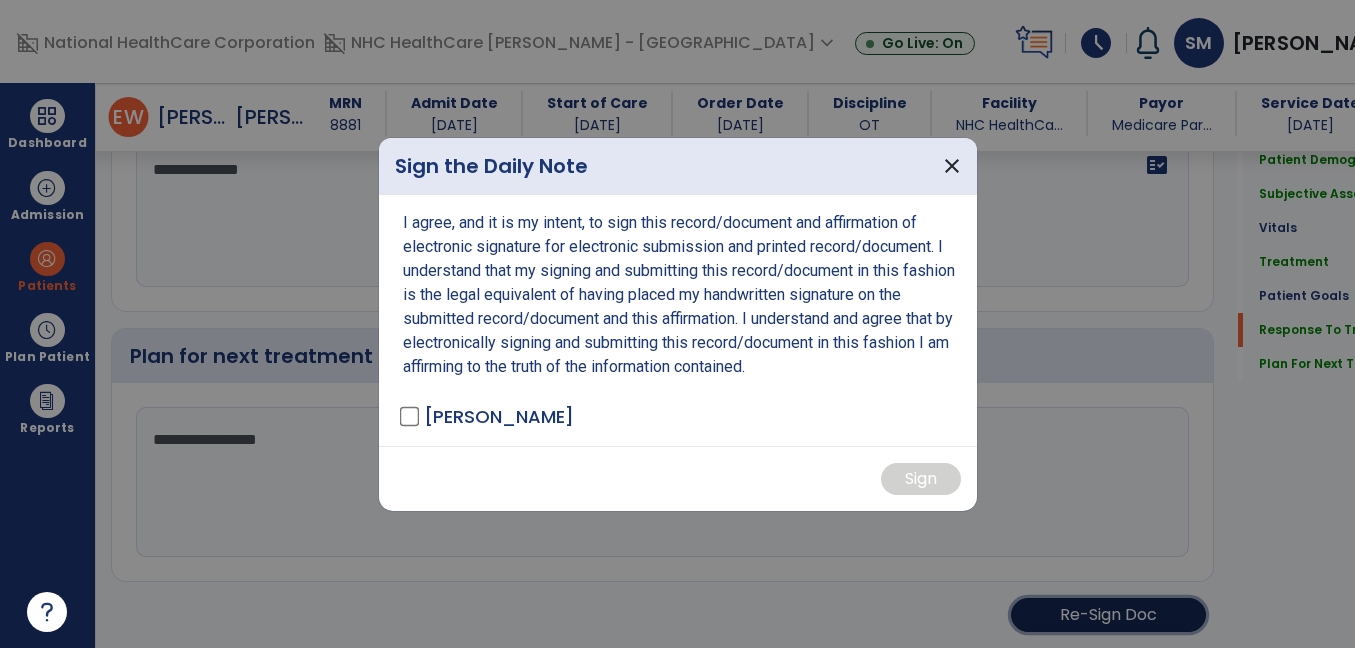 scroll, scrollTop: 3255, scrollLeft: 0, axis: vertical 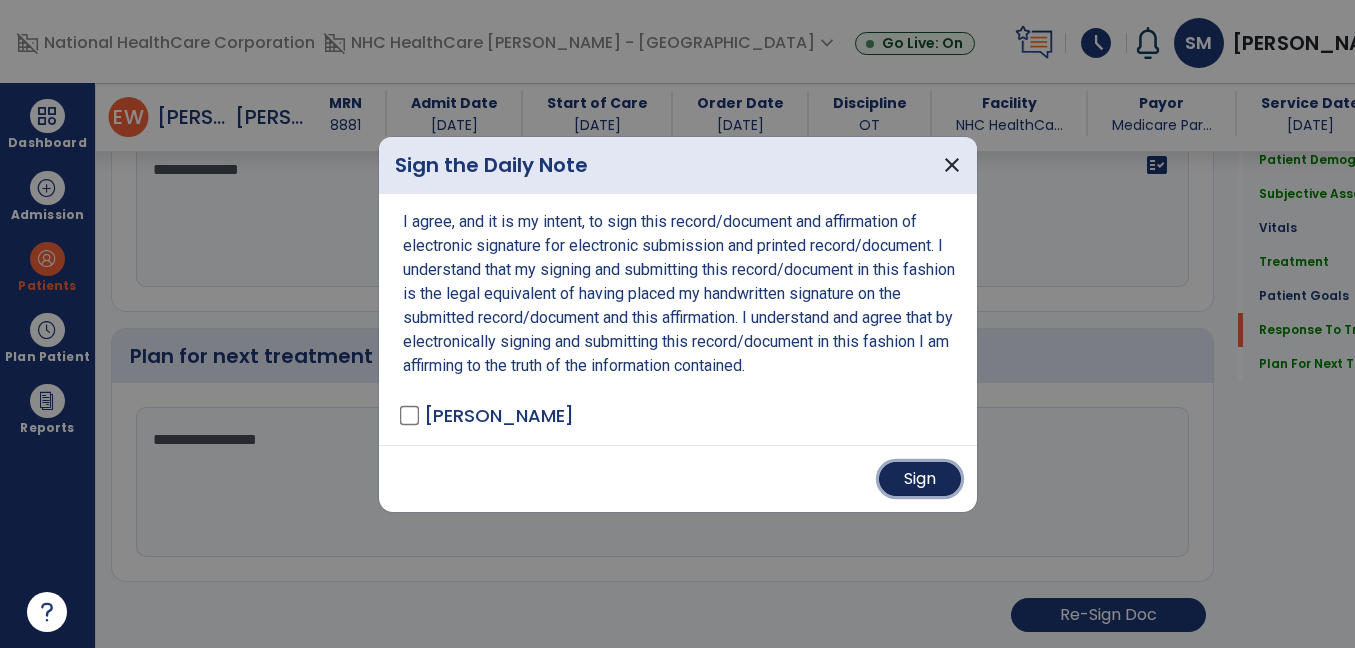 click on "Sign" at bounding box center [920, 479] 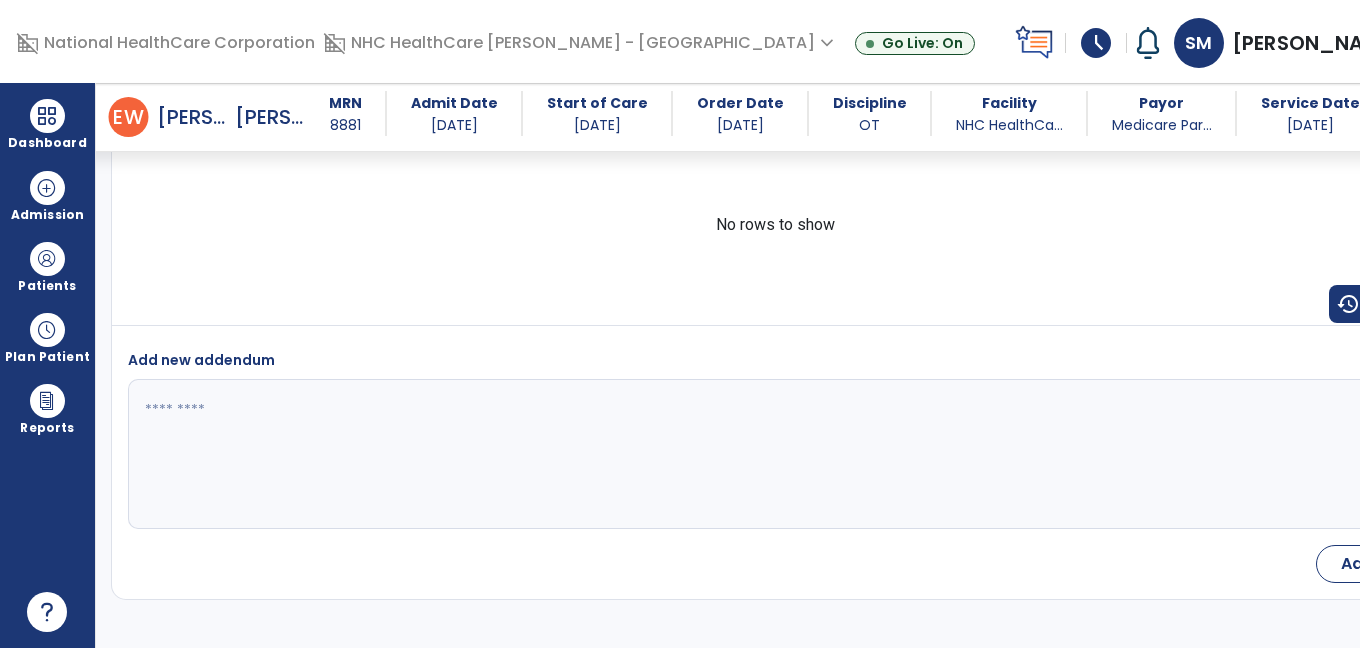 scroll, scrollTop: 4635, scrollLeft: 0, axis: vertical 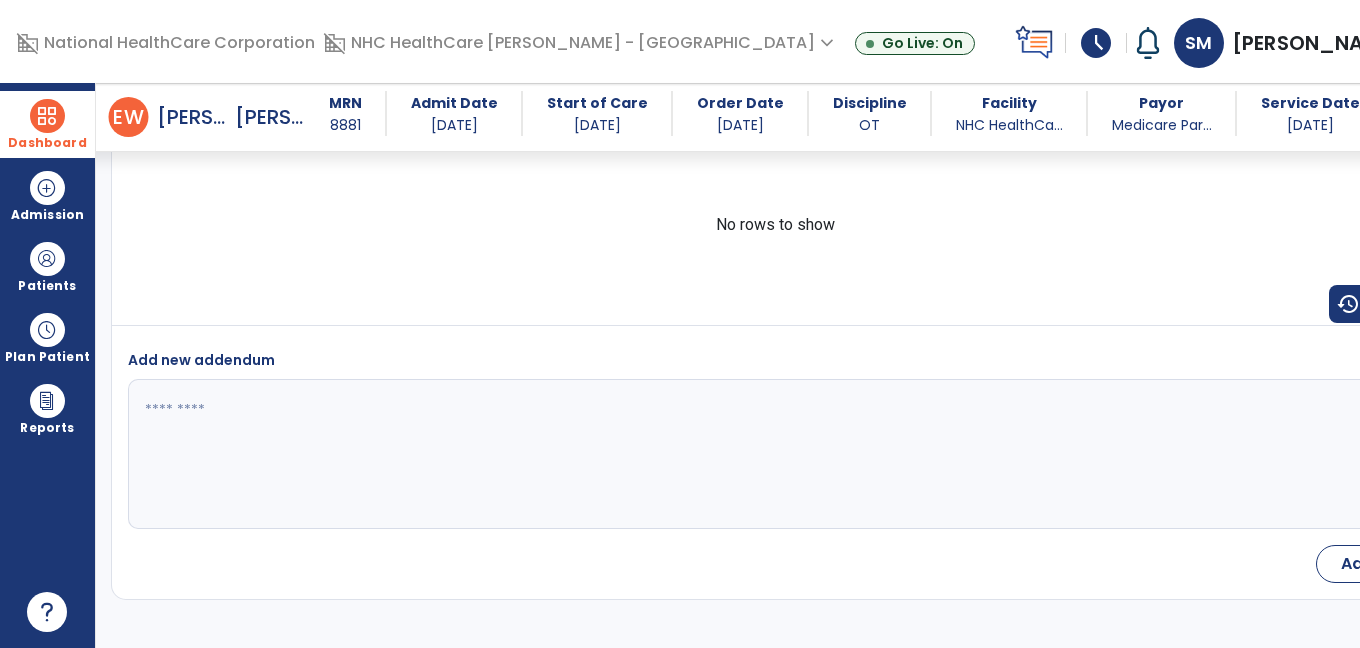 click on "Dashboard" at bounding box center [47, 124] 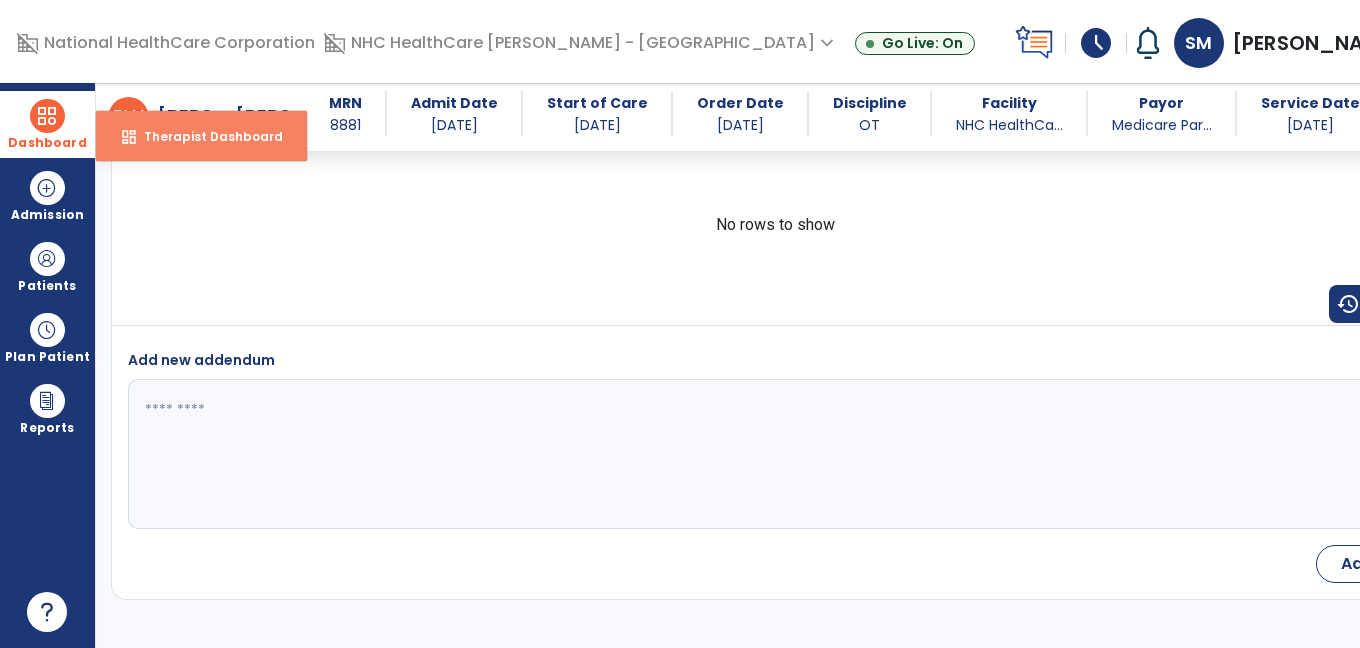click on "Therapist Dashboard" at bounding box center [205, 136] 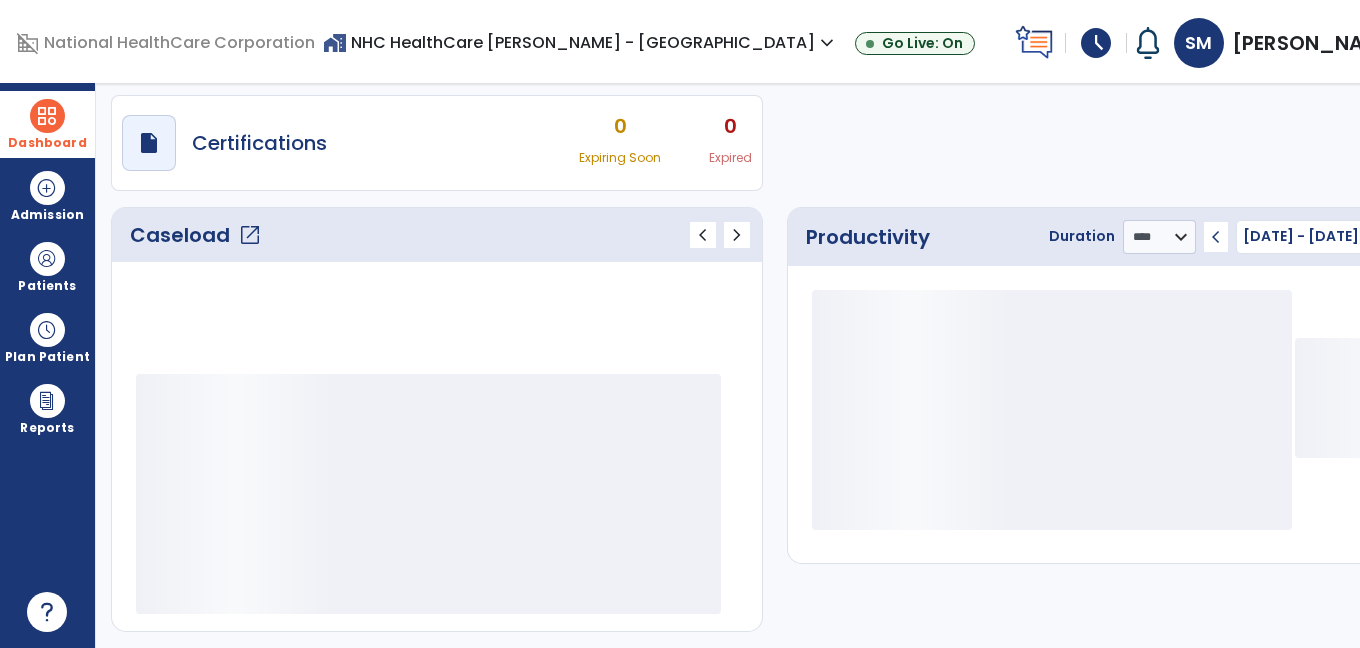 scroll, scrollTop: 226, scrollLeft: 0, axis: vertical 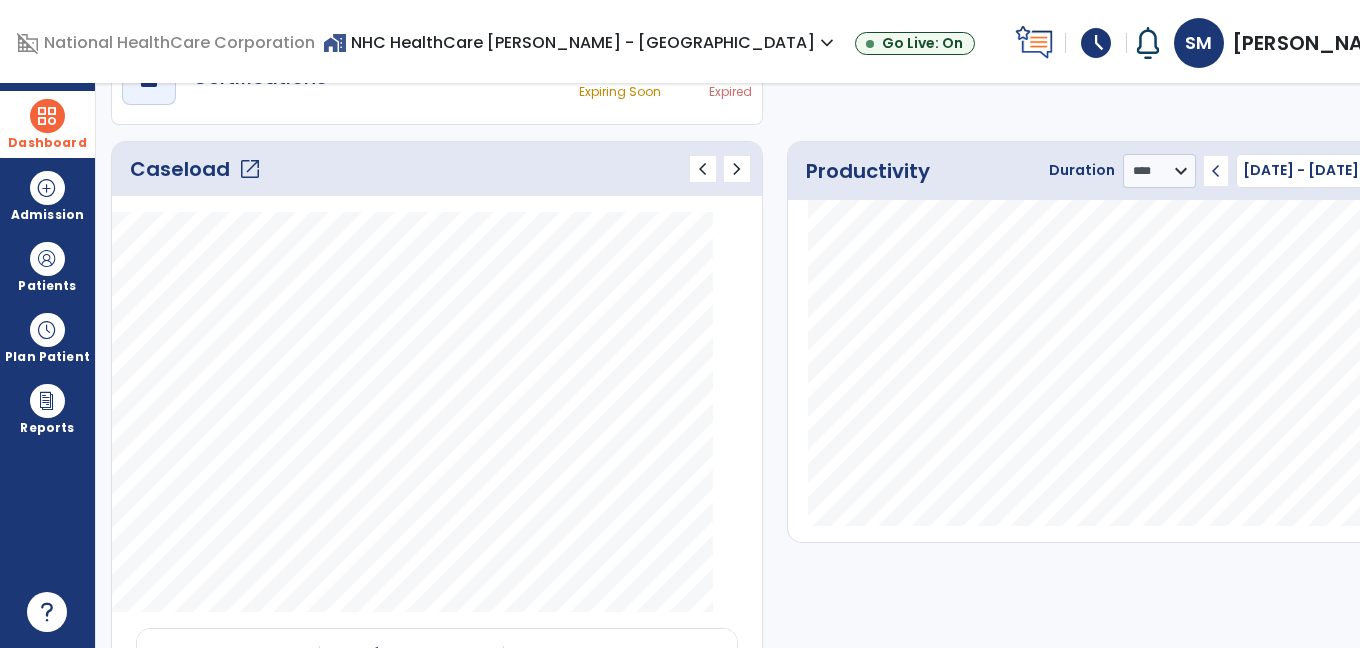 click on "open_in_new" 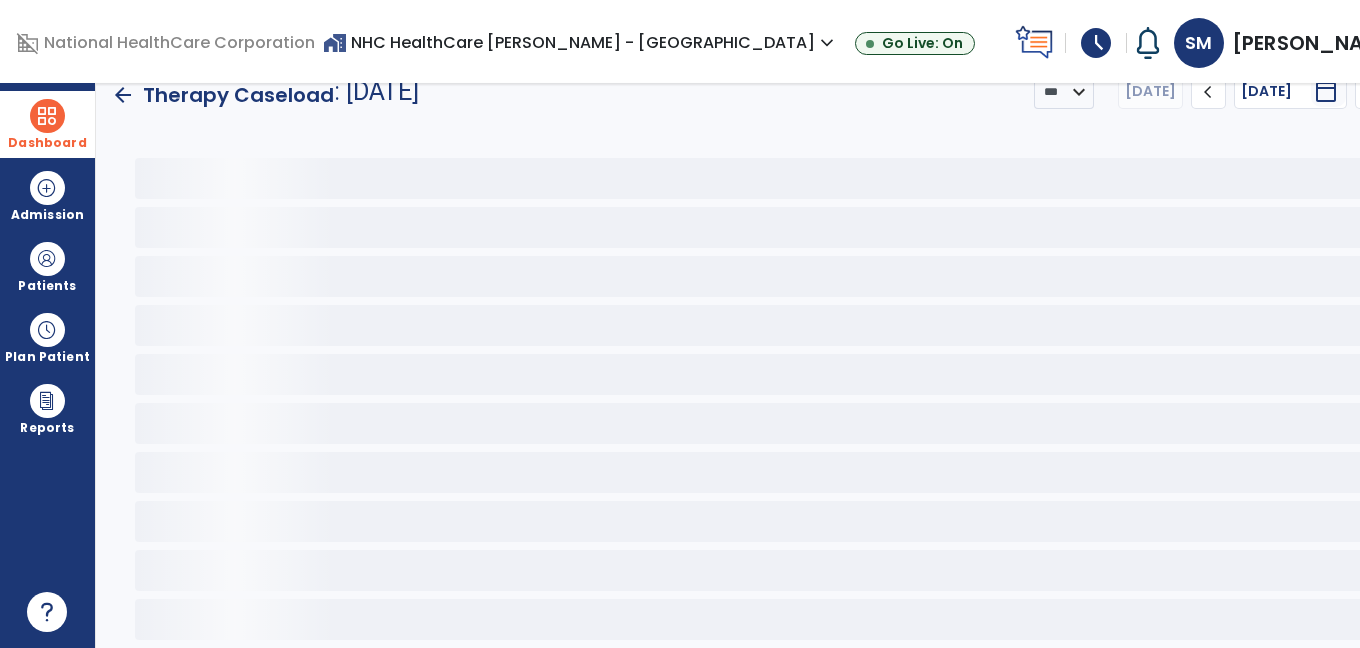 scroll, scrollTop: 19, scrollLeft: 0, axis: vertical 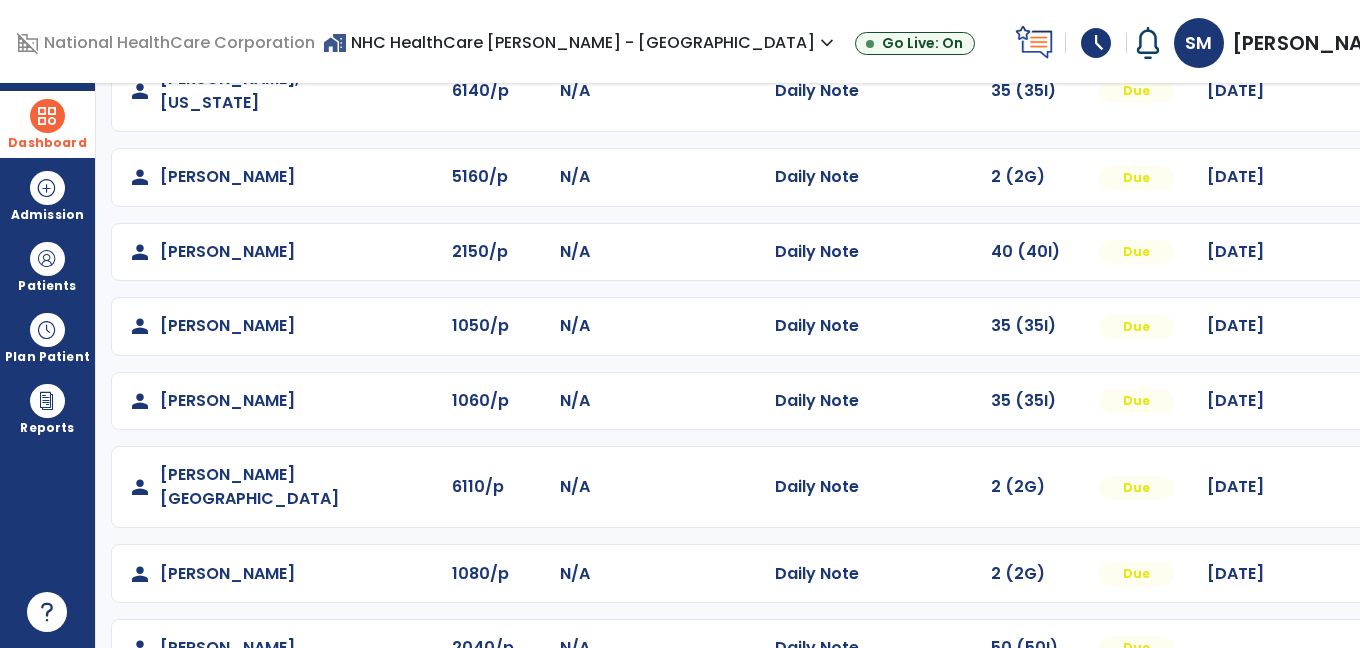 click at bounding box center [1377, -219] 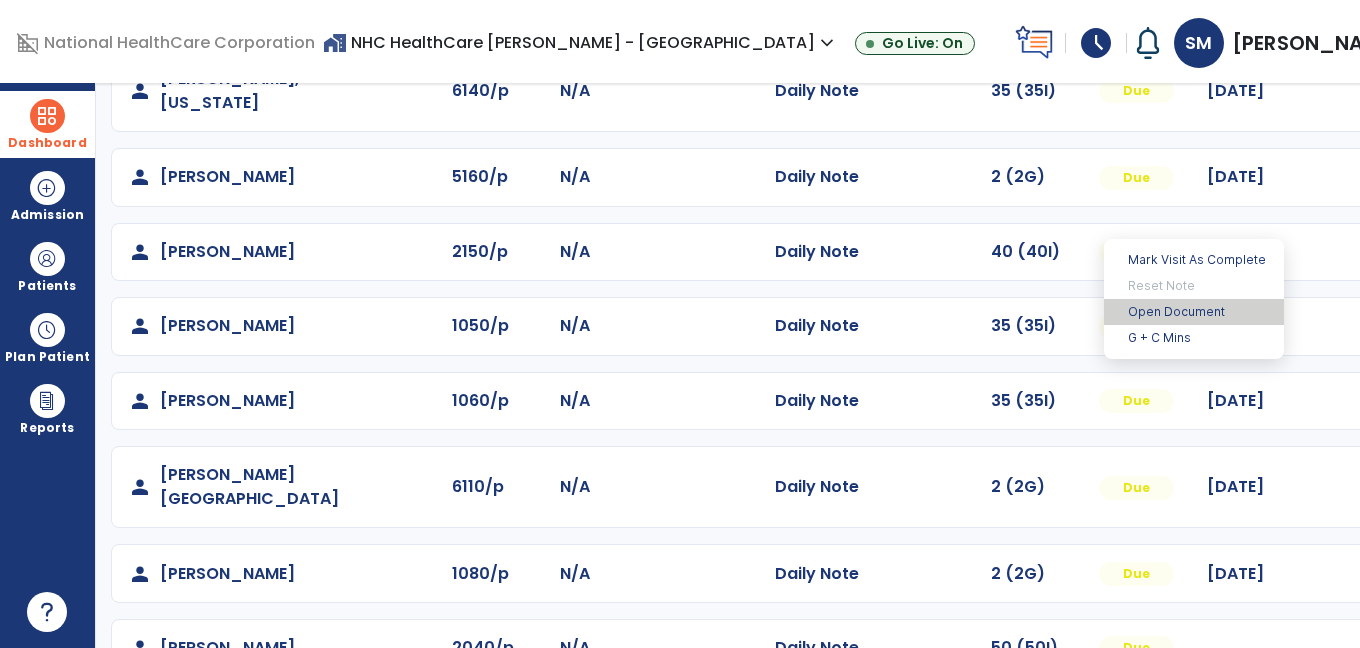click on "Open Document" at bounding box center (1194, 312) 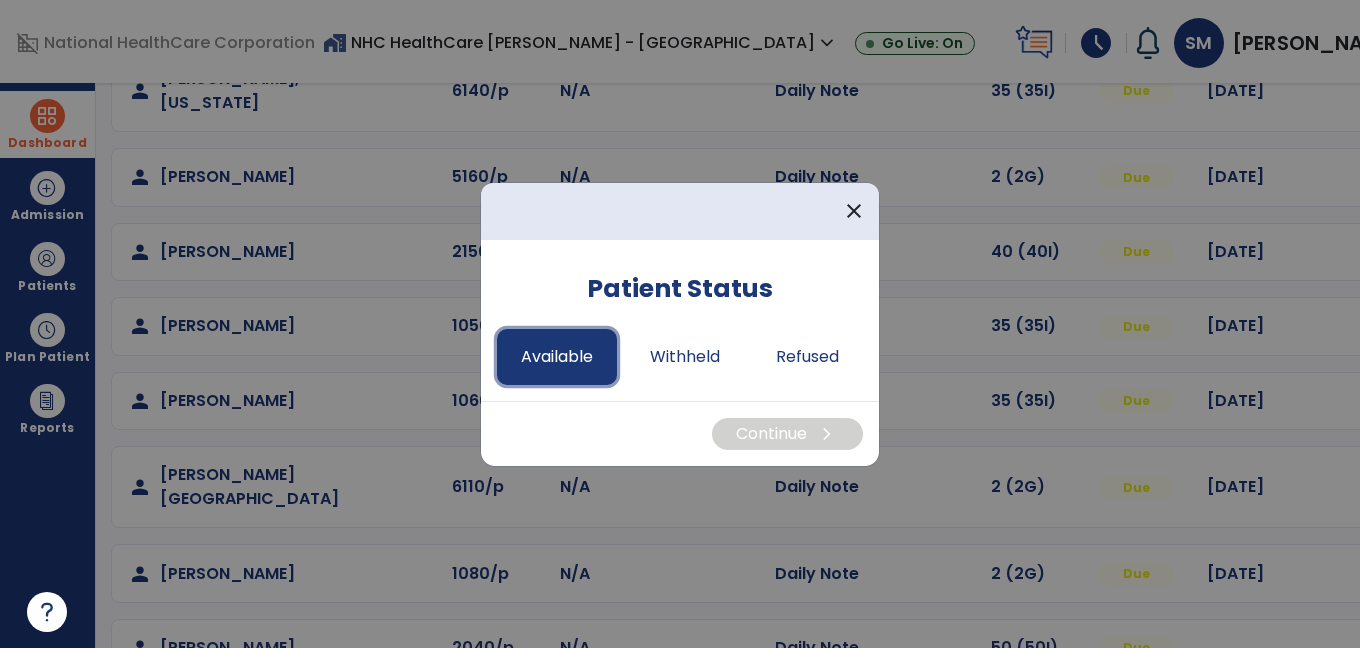 click on "Available" at bounding box center (557, 357) 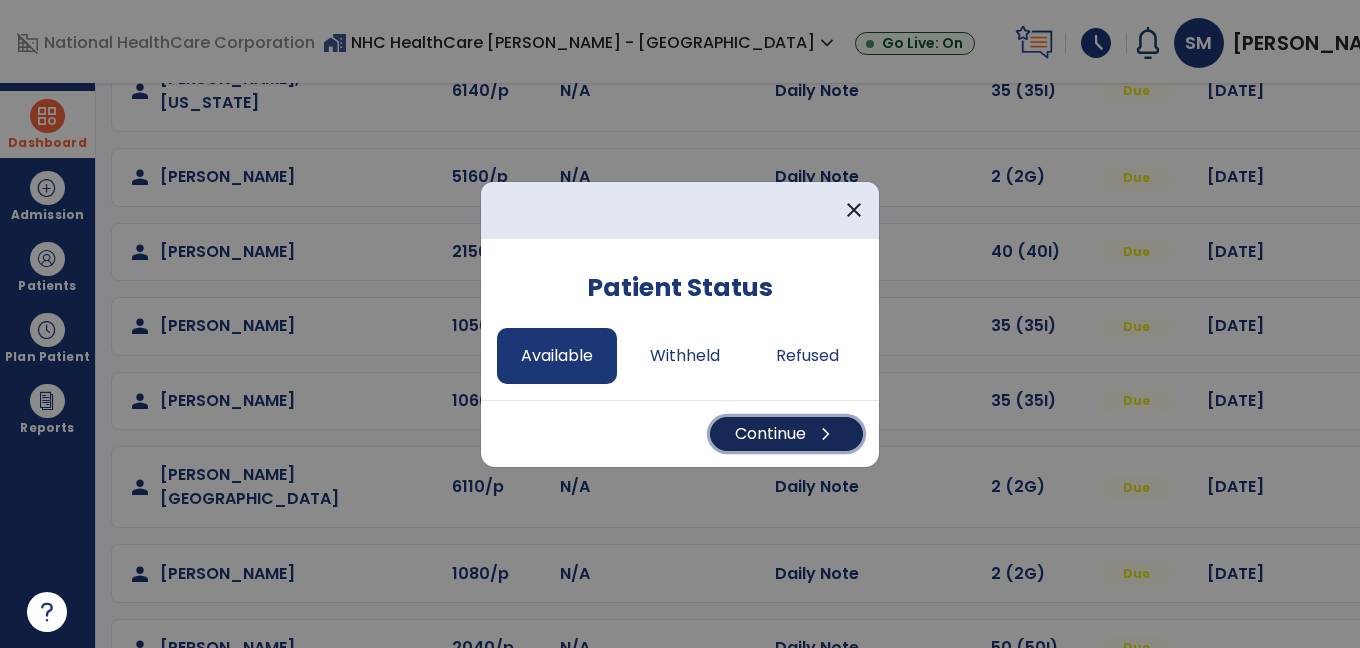 click on "Continue   chevron_right" at bounding box center (786, 434) 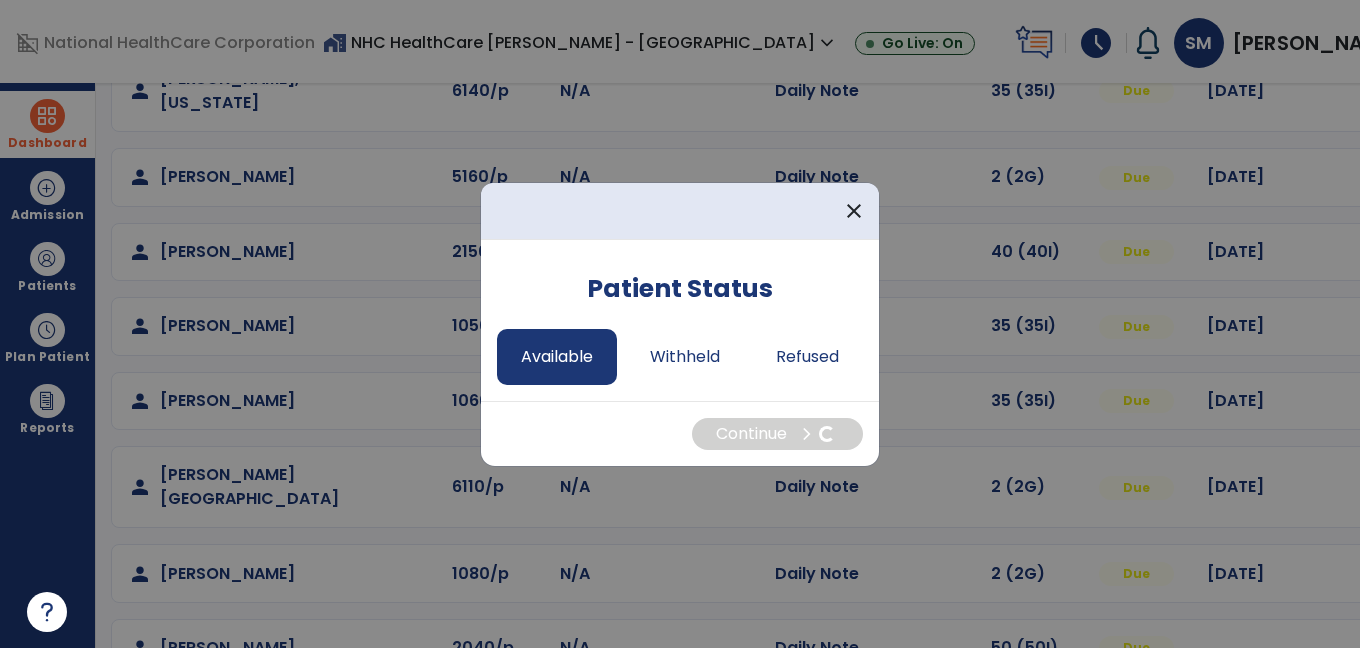 select on "*" 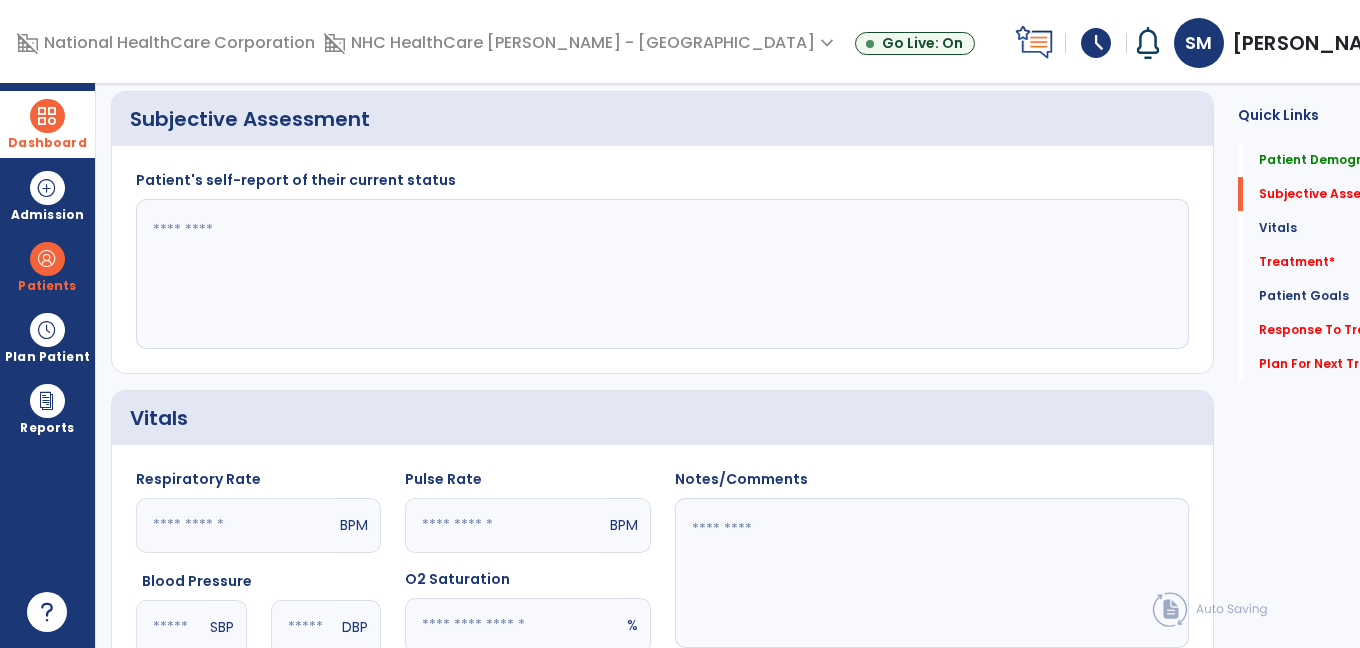 scroll, scrollTop: 576, scrollLeft: 0, axis: vertical 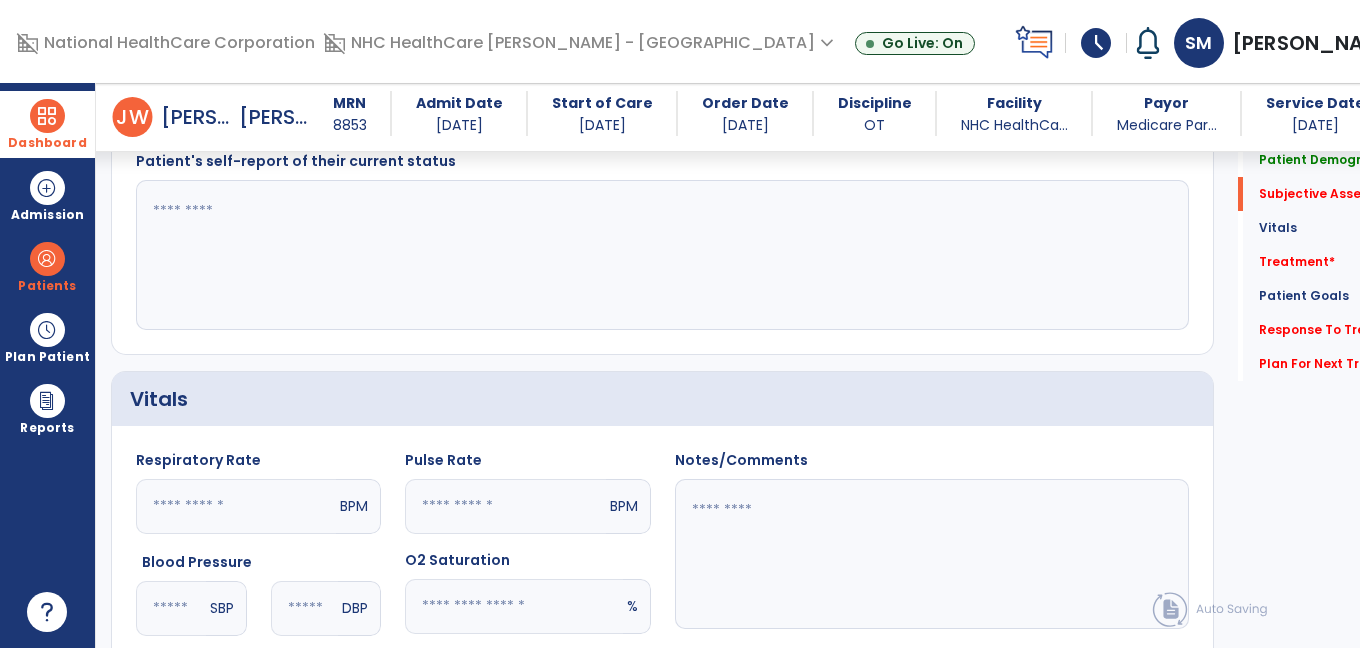 click 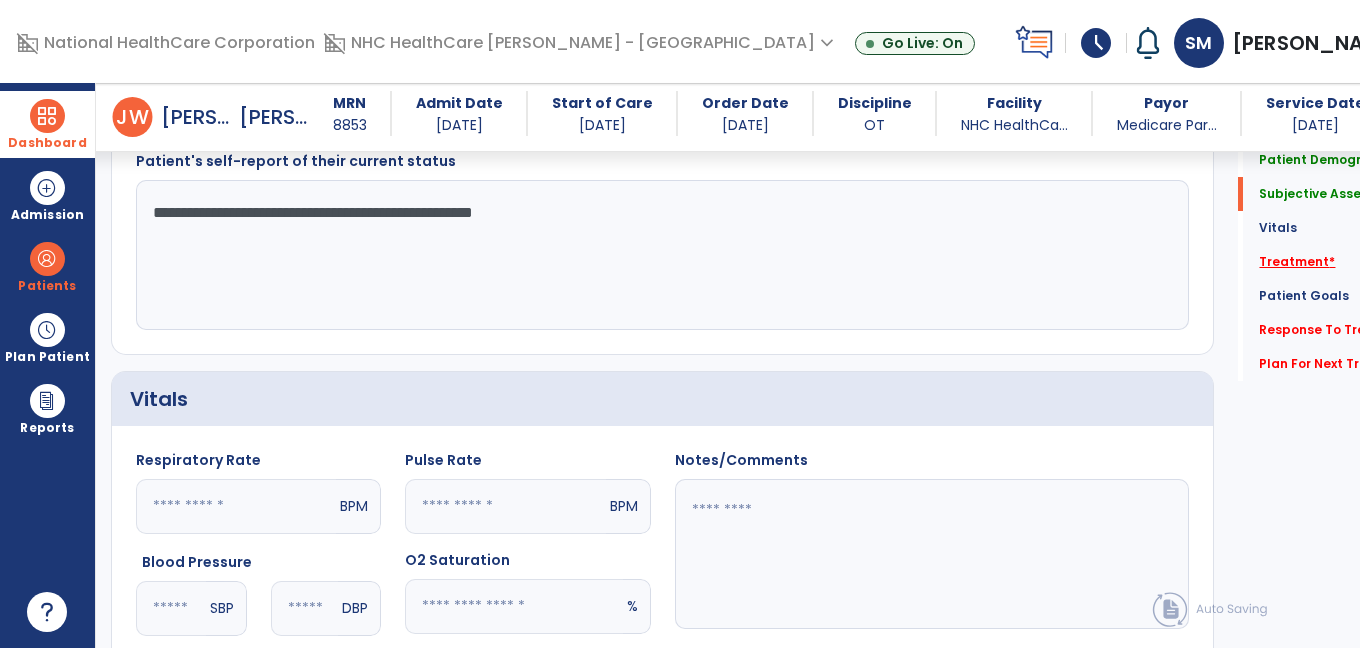 type on "**********" 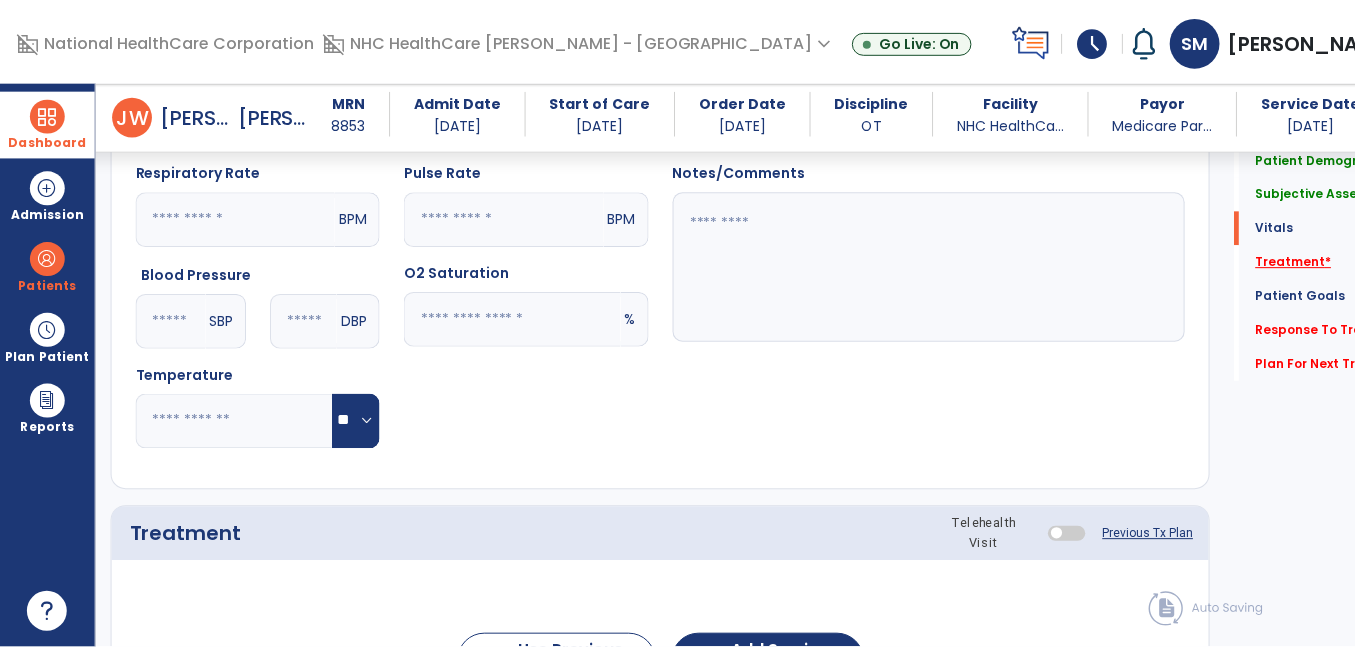 scroll, scrollTop: 1132, scrollLeft: 0, axis: vertical 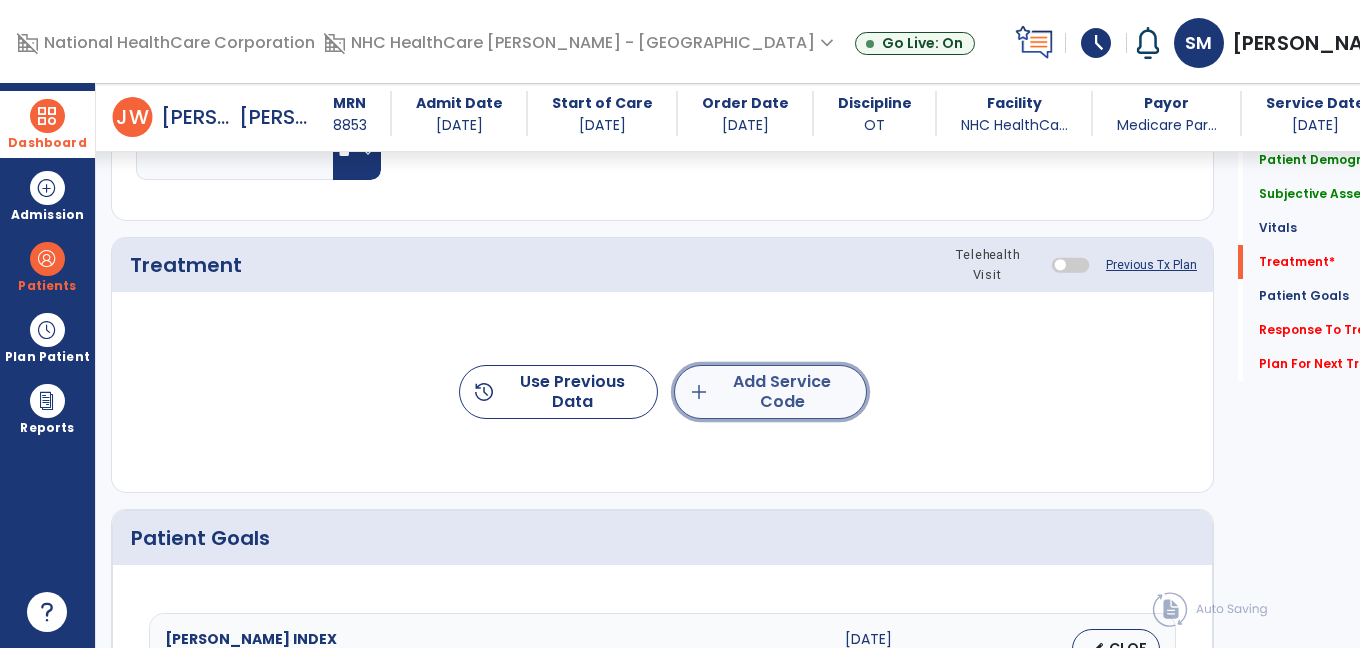 click on "add  Add Service Code" 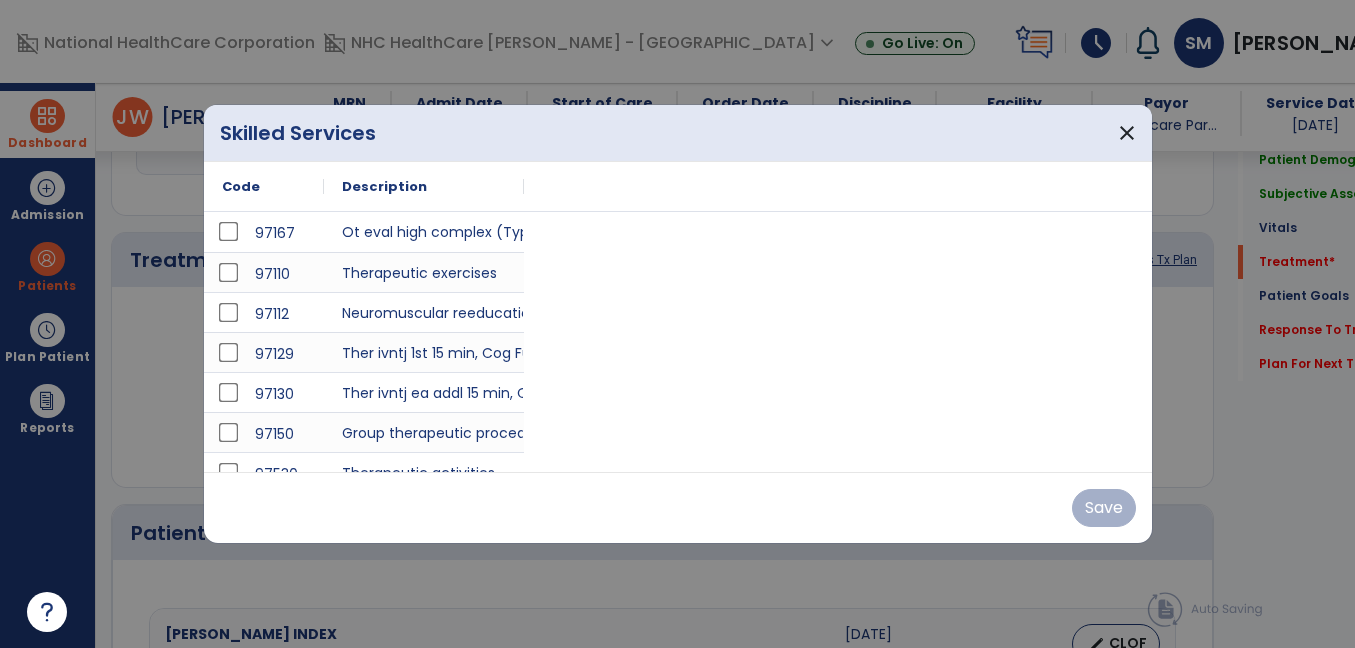 scroll, scrollTop: 1132, scrollLeft: 0, axis: vertical 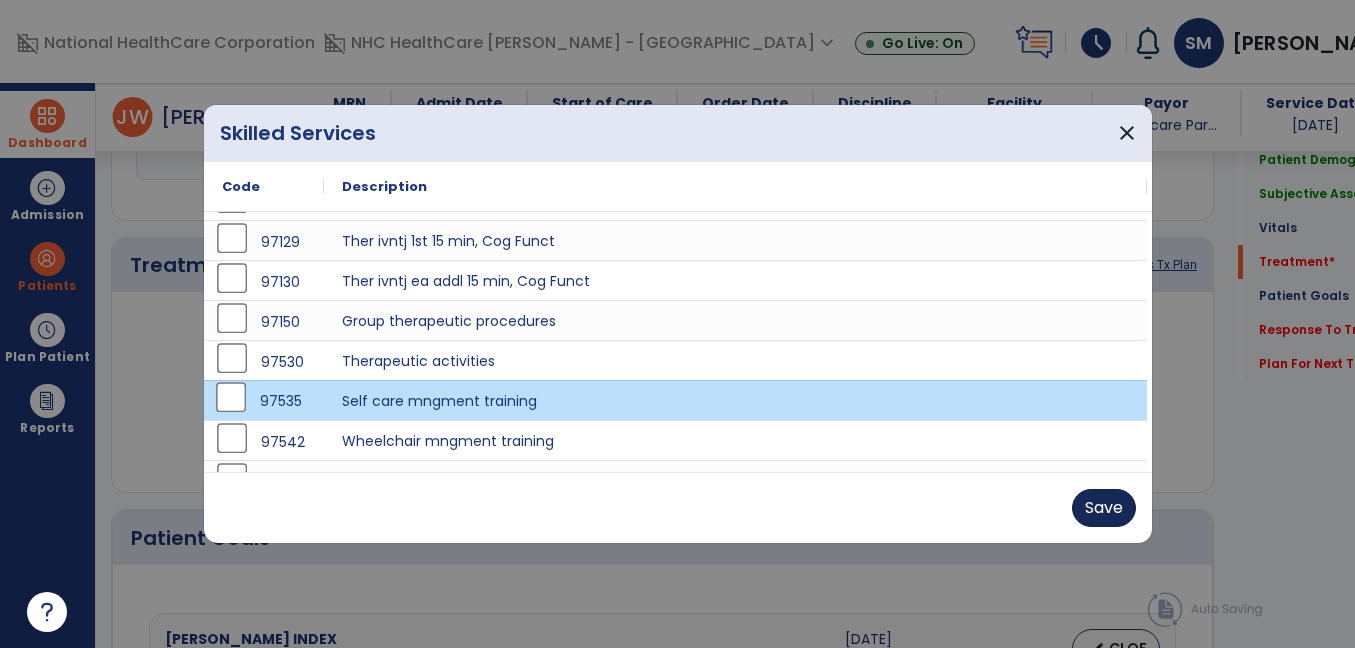 click on "Save" at bounding box center [1104, 508] 